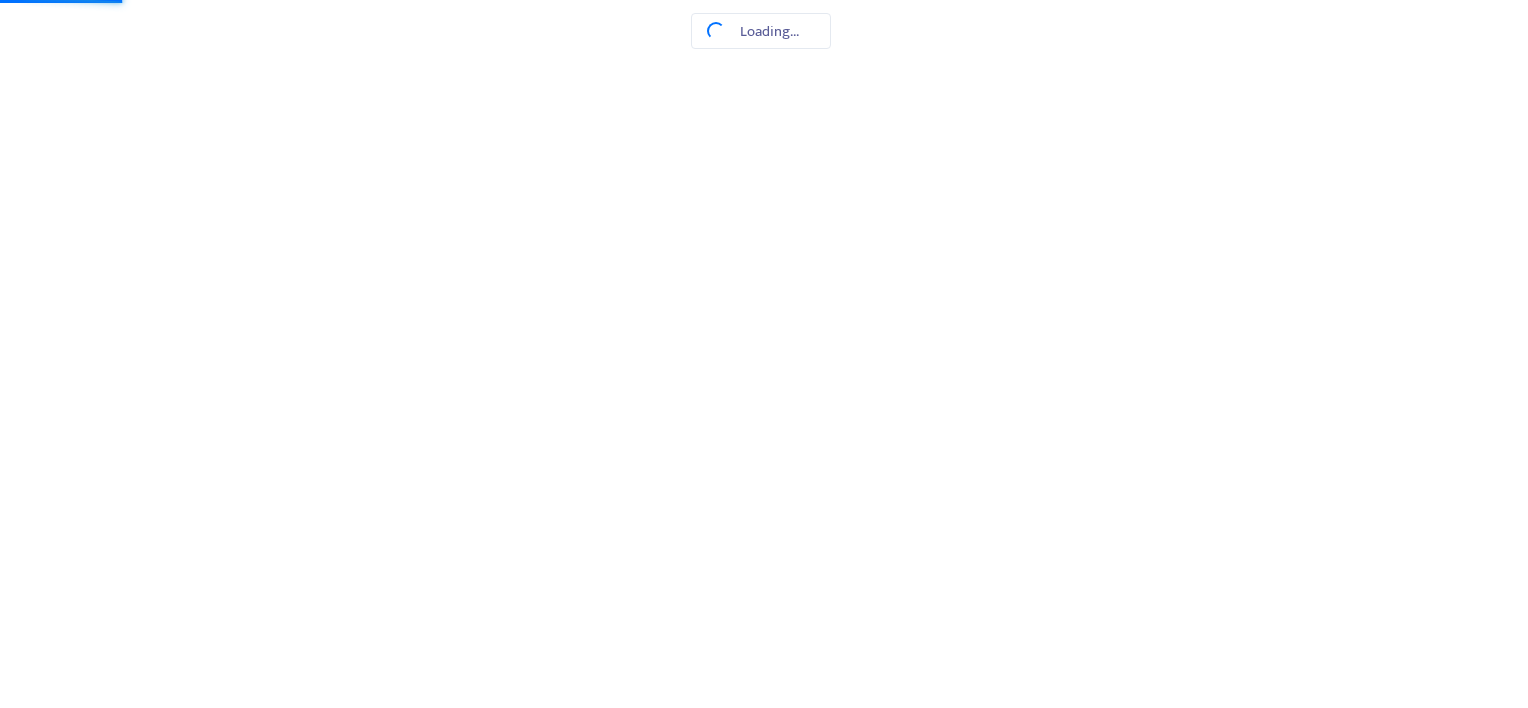 scroll, scrollTop: 0, scrollLeft: 0, axis: both 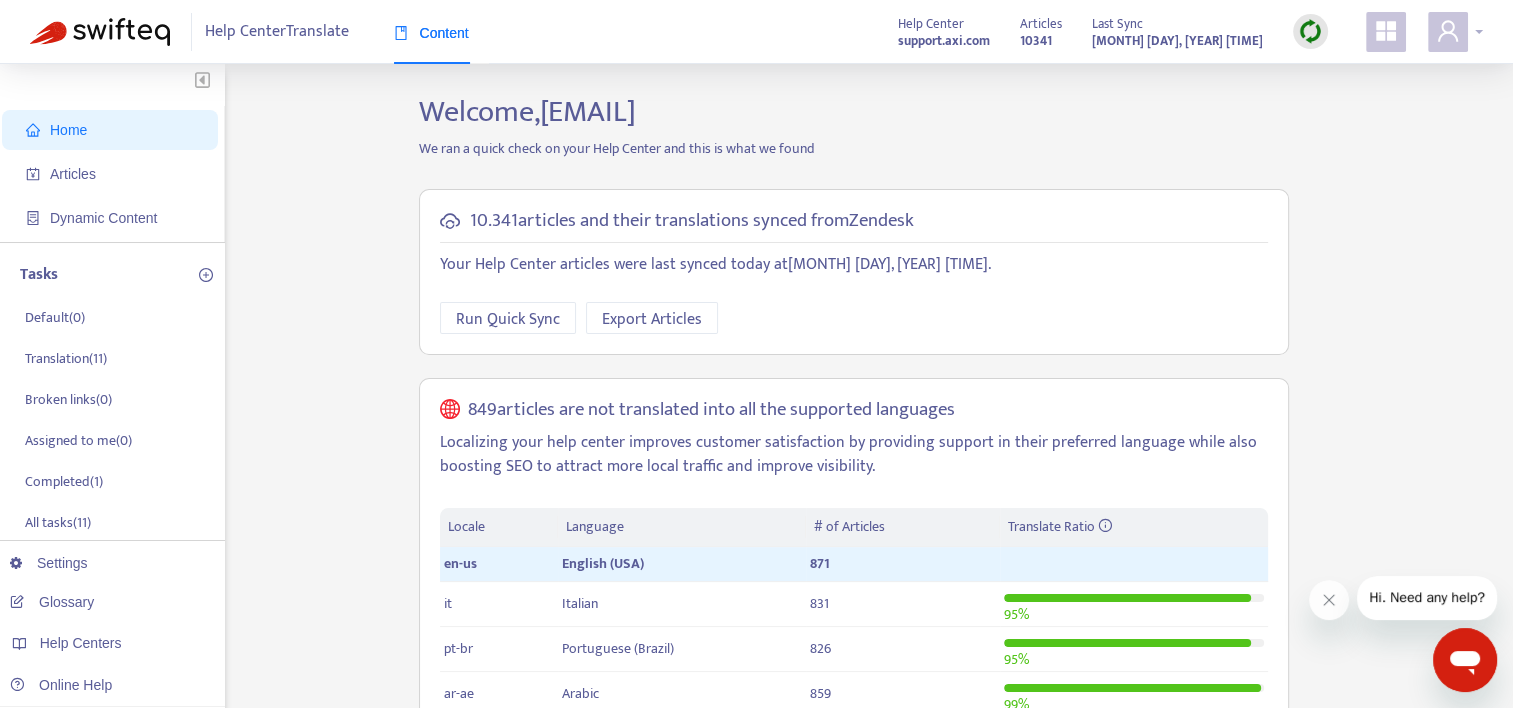 click at bounding box center [1448, 32] 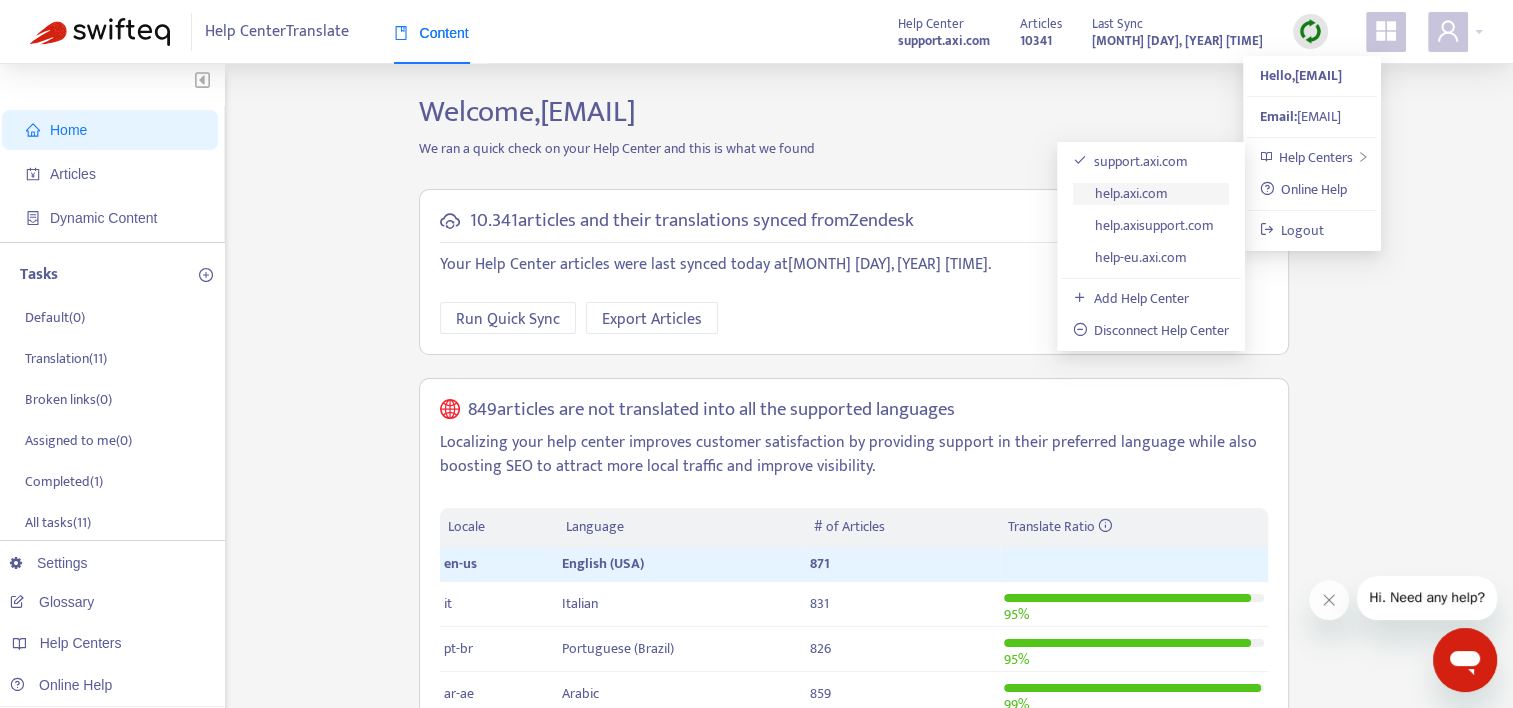 click on "help.axi.com" at bounding box center [1121, 193] 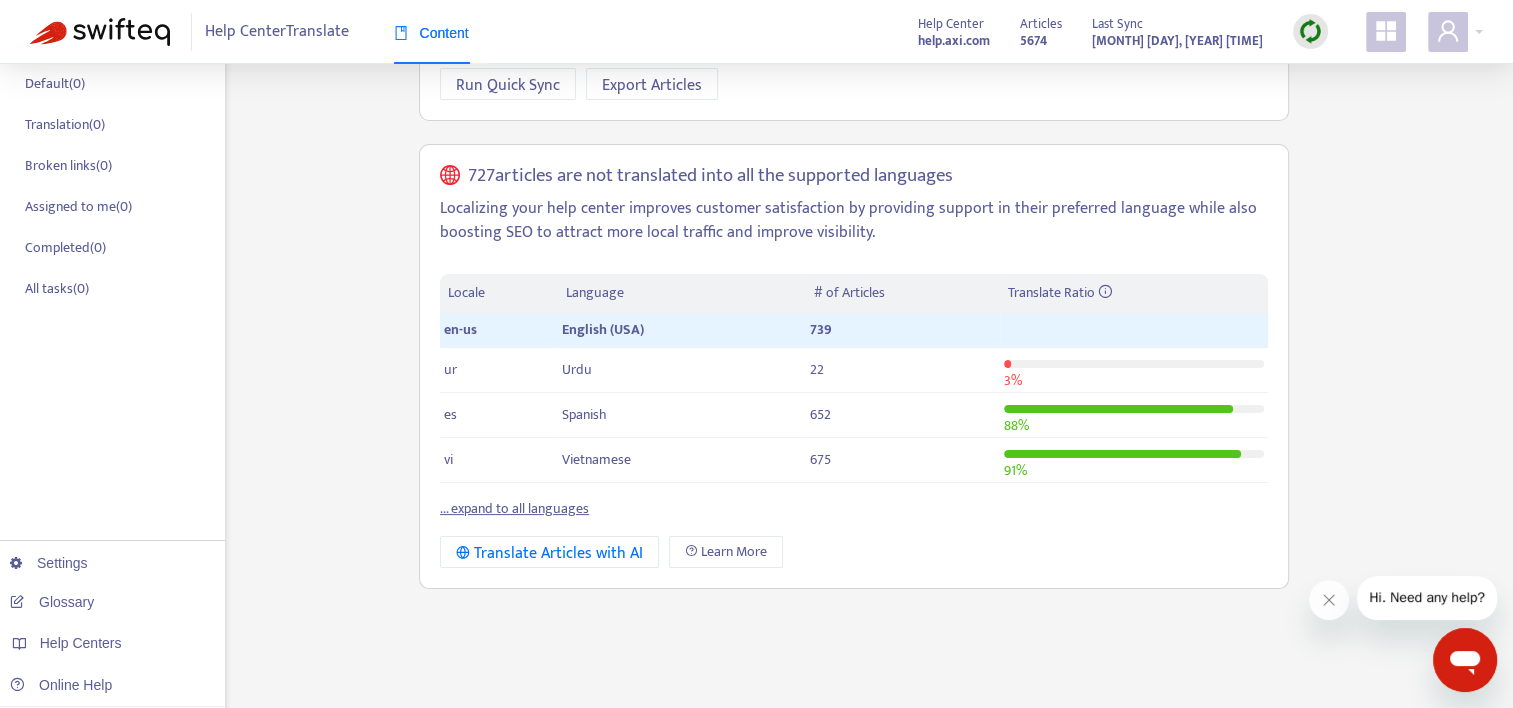 scroll, scrollTop: 200, scrollLeft: 0, axis: vertical 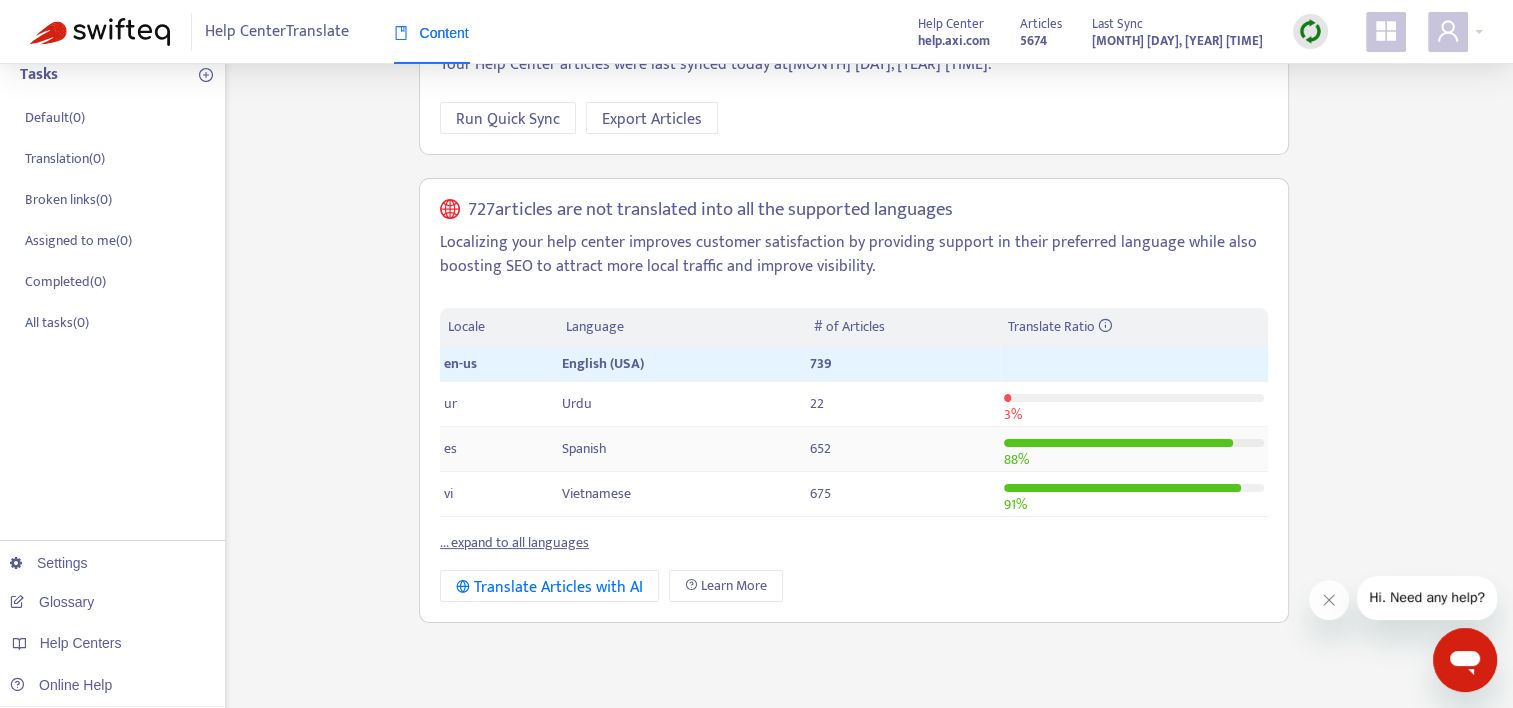 click on "Spanish" at bounding box center (682, 449) 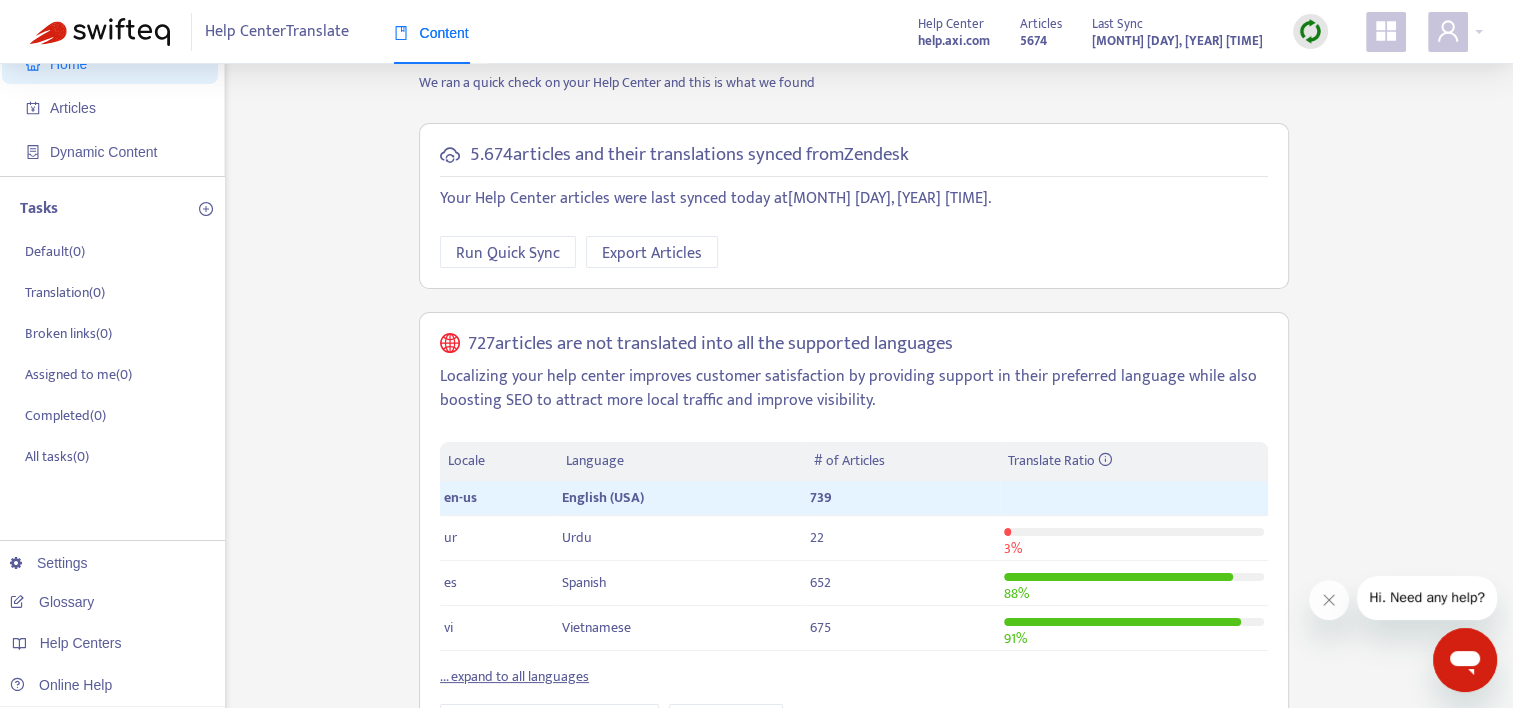 scroll, scrollTop: 200, scrollLeft: 0, axis: vertical 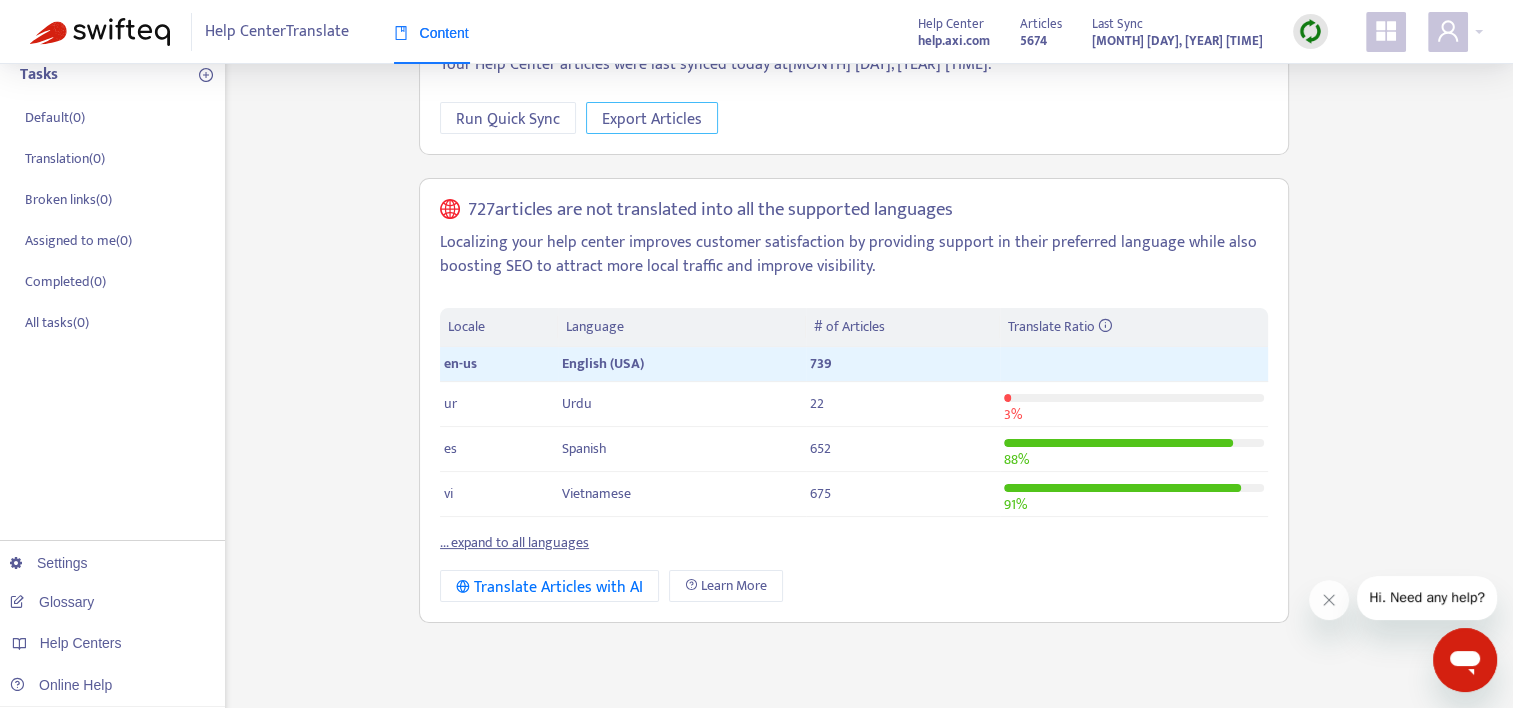 click on "Export Articles" at bounding box center [652, 119] 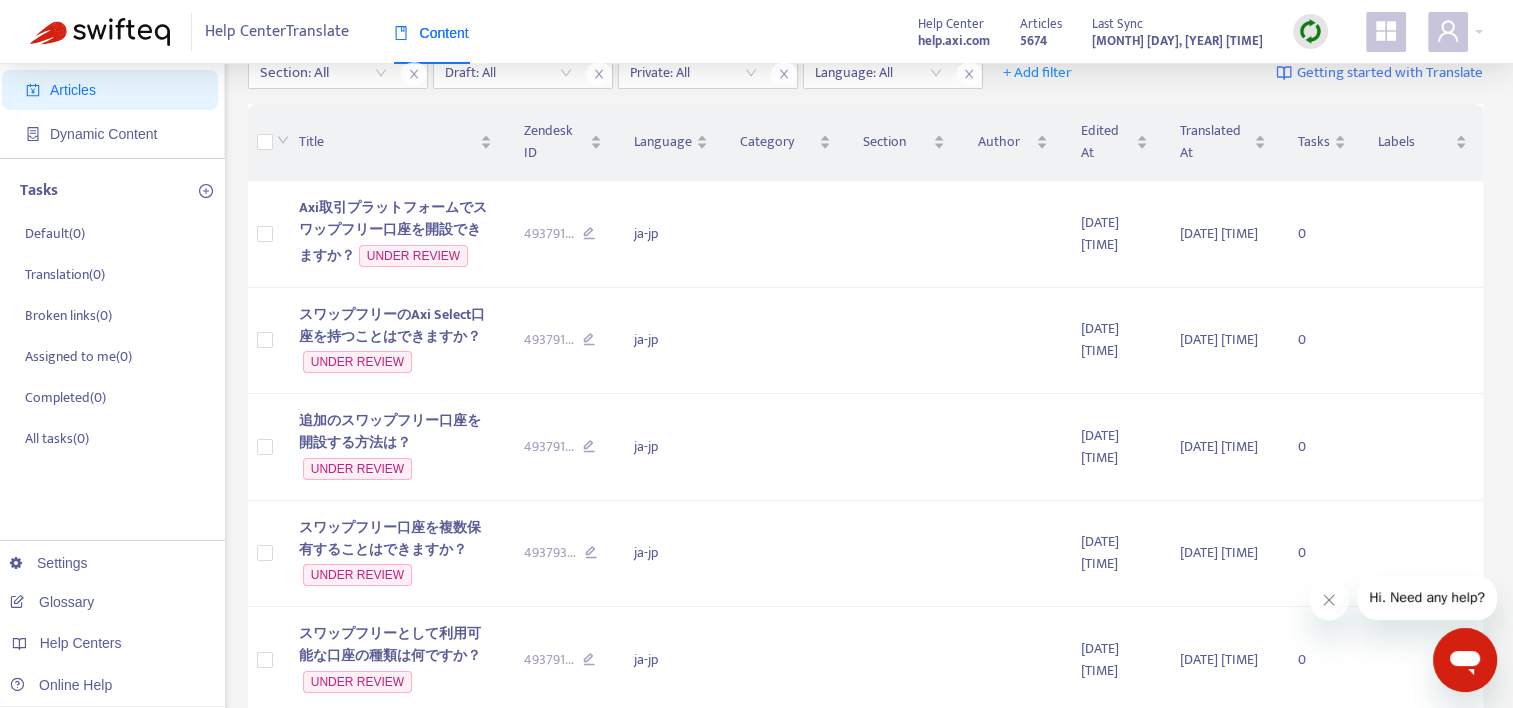 scroll, scrollTop: 0, scrollLeft: 0, axis: both 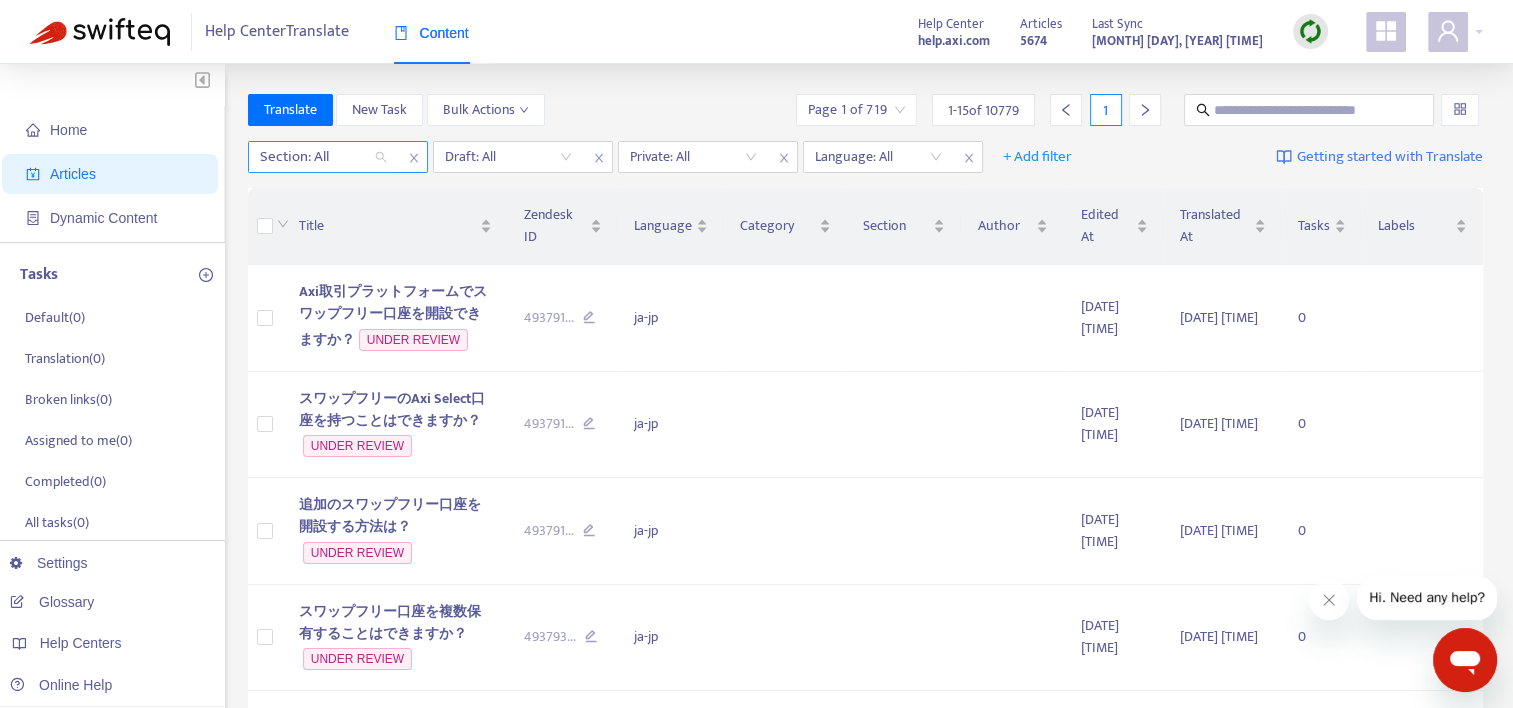 click on "Section: All" at bounding box center [323, 157] 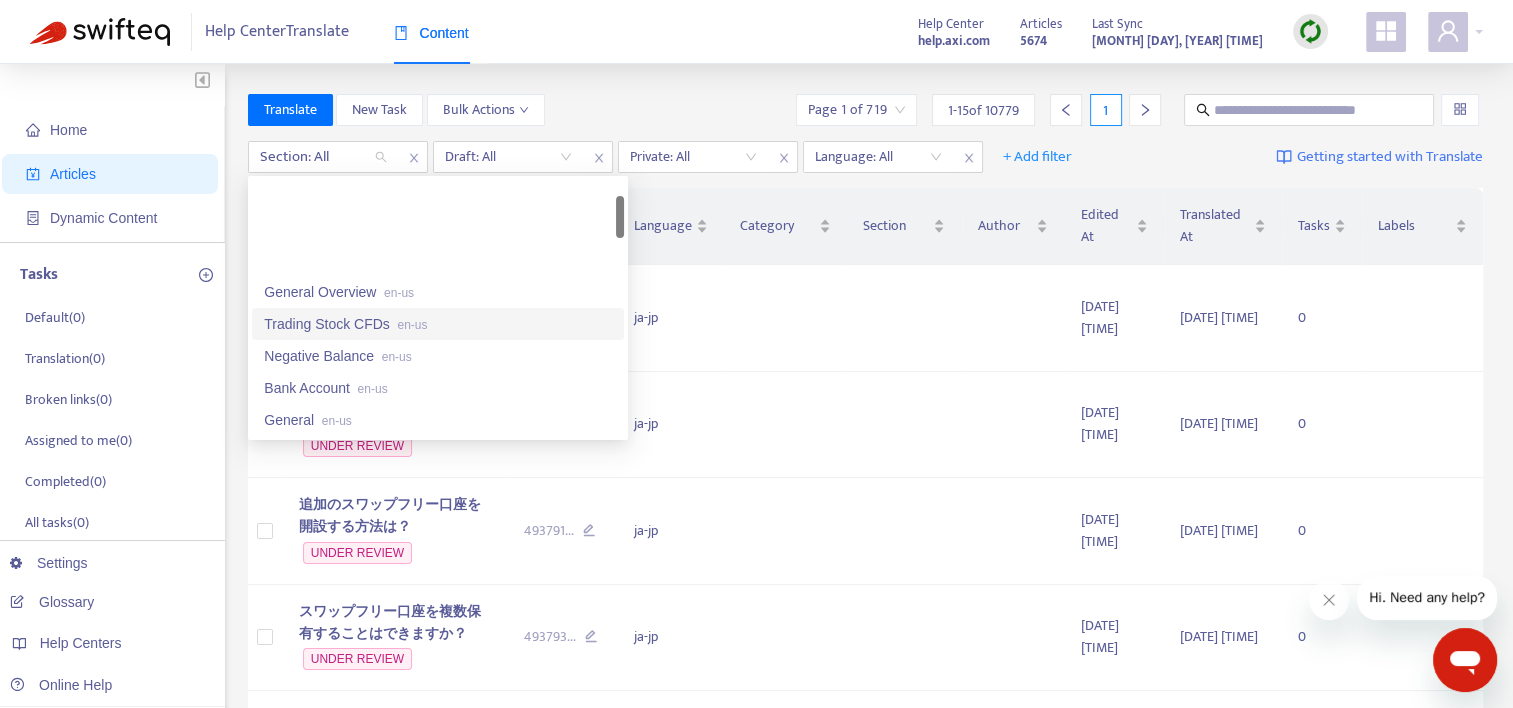 scroll, scrollTop: 100, scrollLeft: 0, axis: vertical 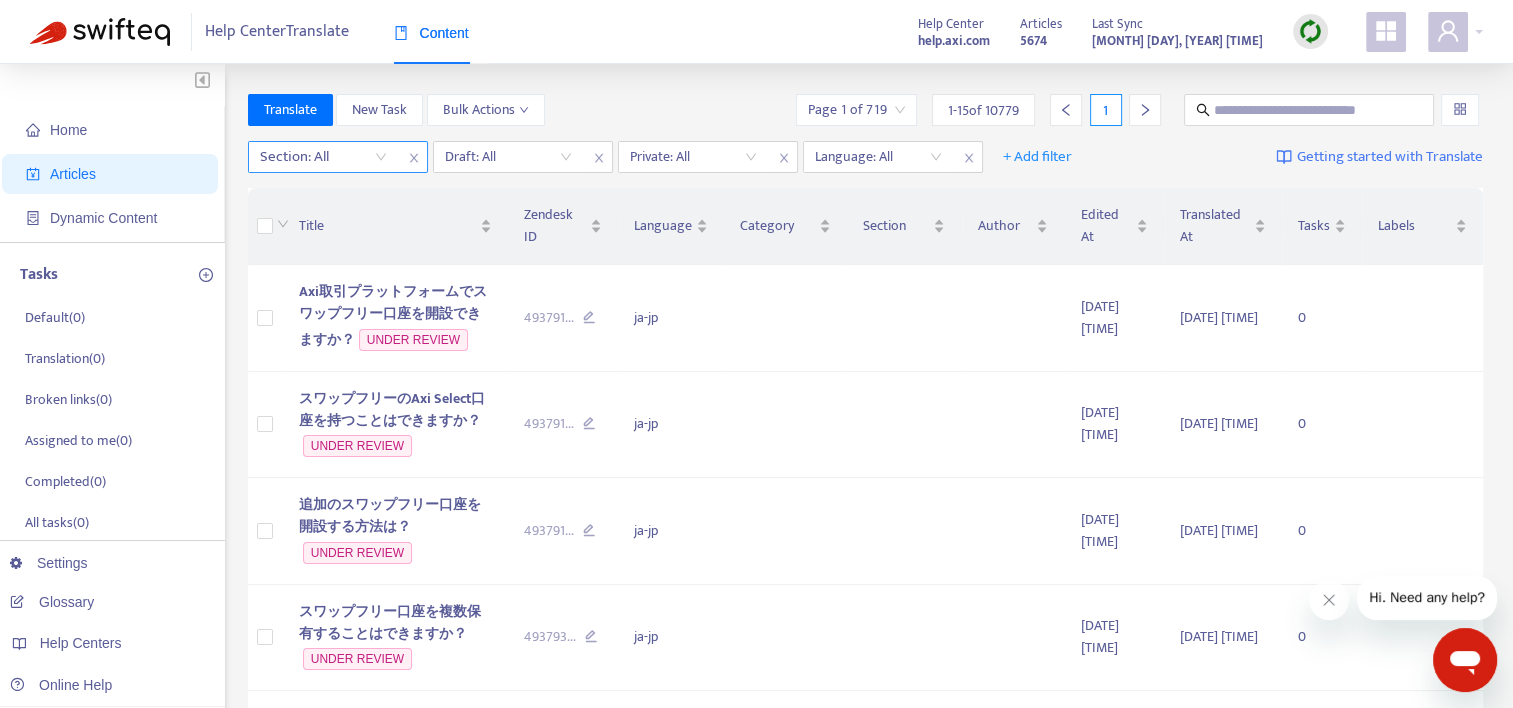 click at bounding box center (313, 157) 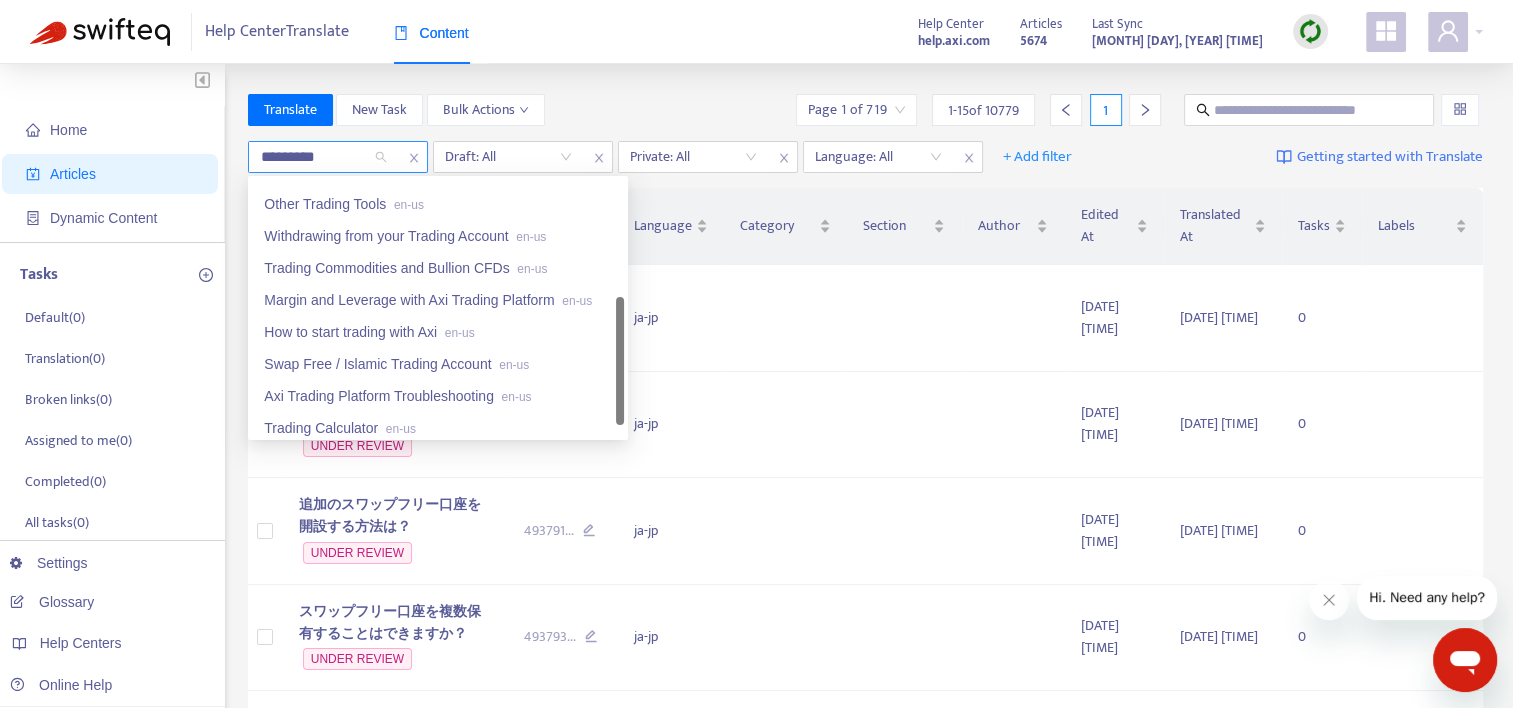 scroll, scrollTop: 0, scrollLeft: 0, axis: both 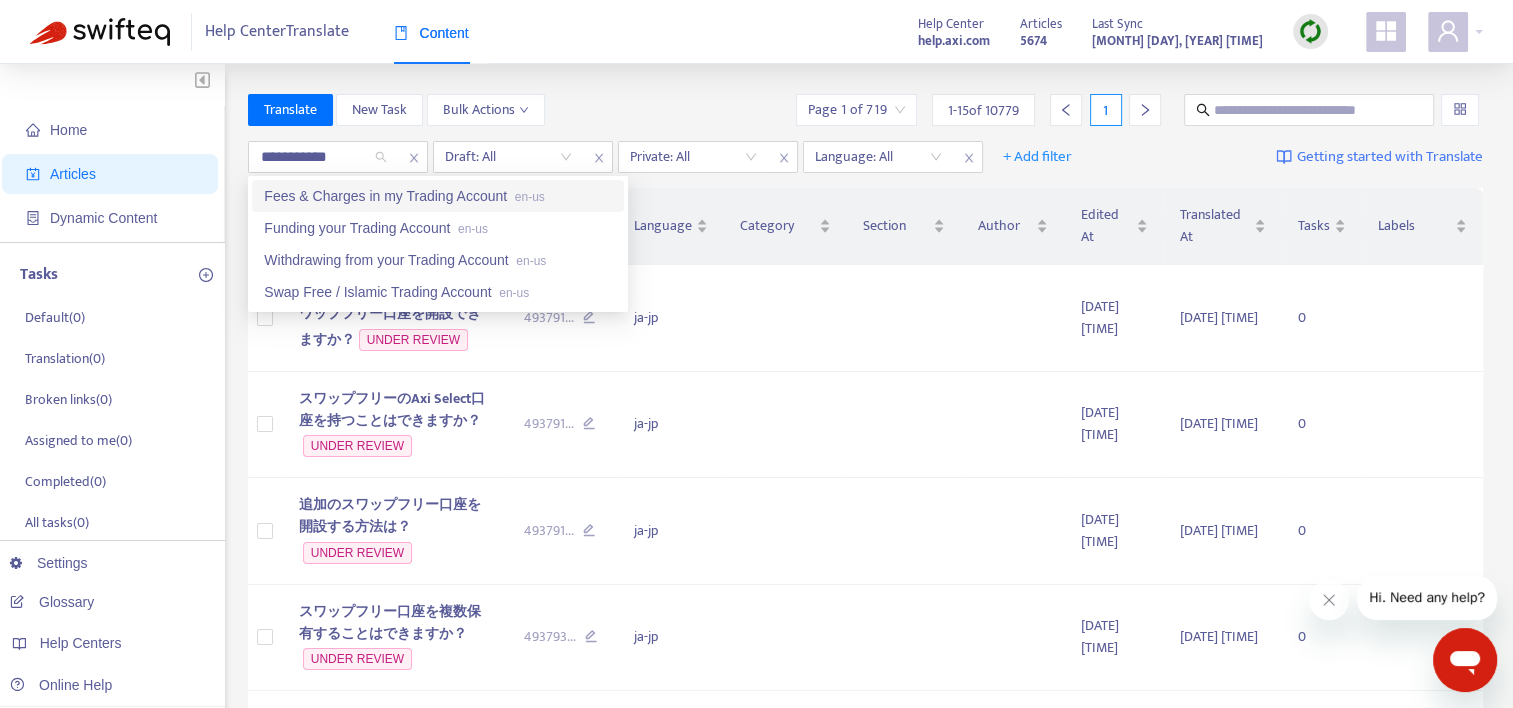 type on "**********" 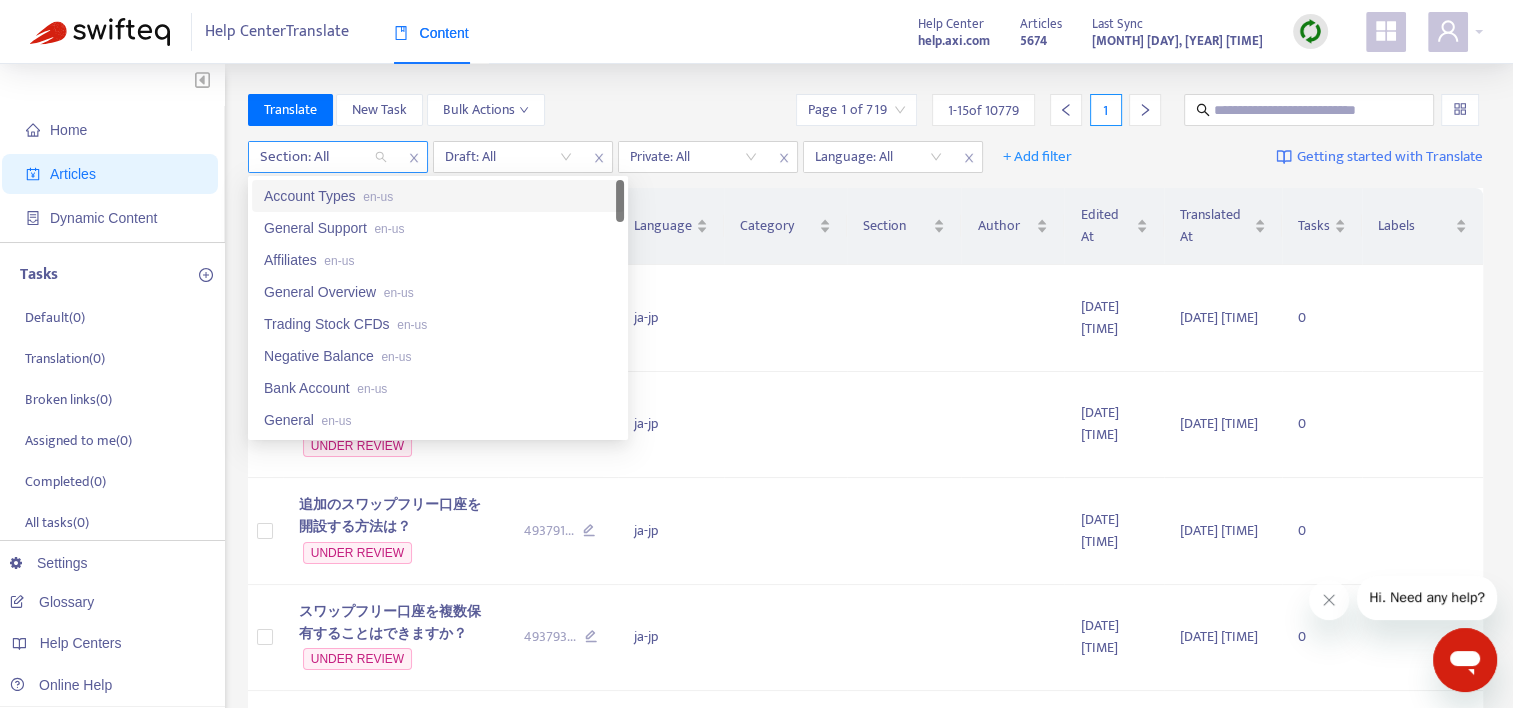 click on "Section: All" at bounding box center (323, 157) 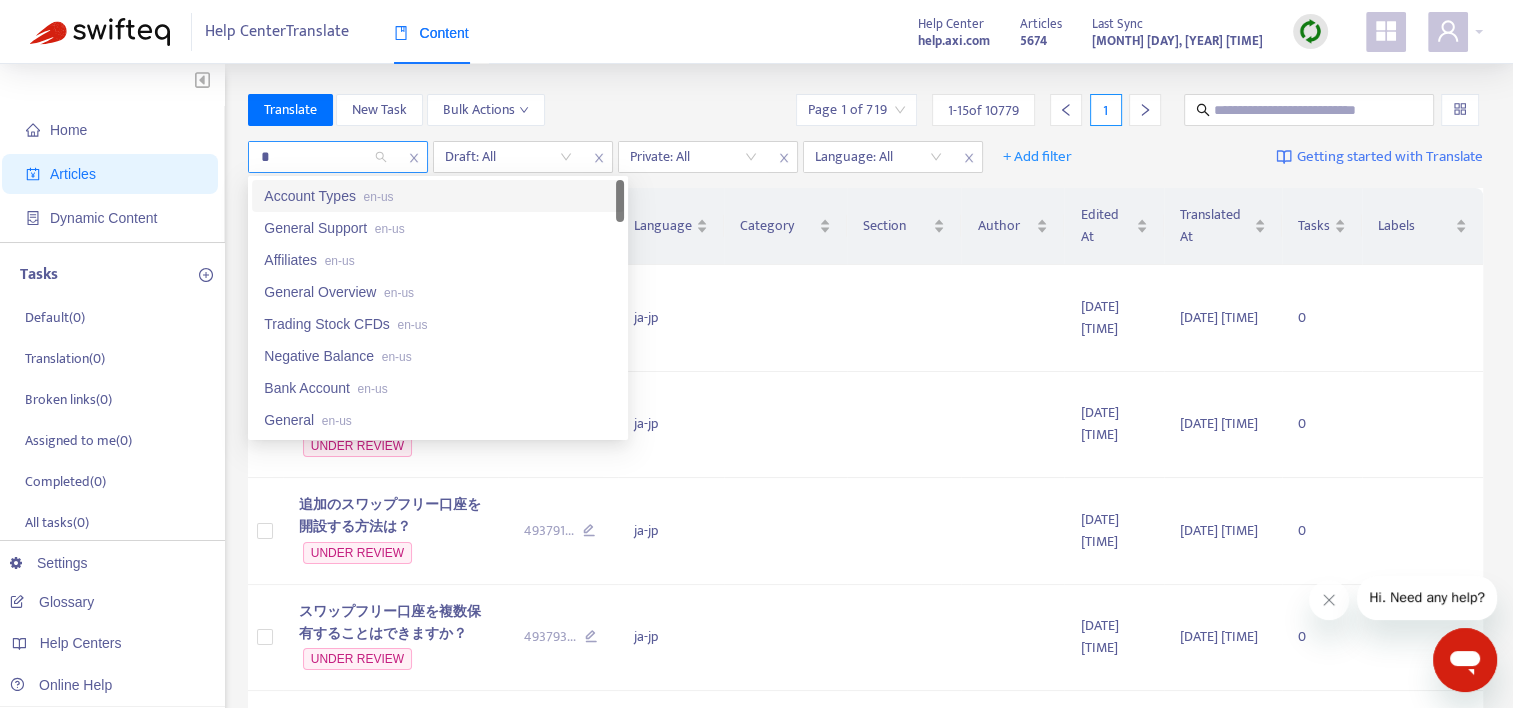 type on "**" 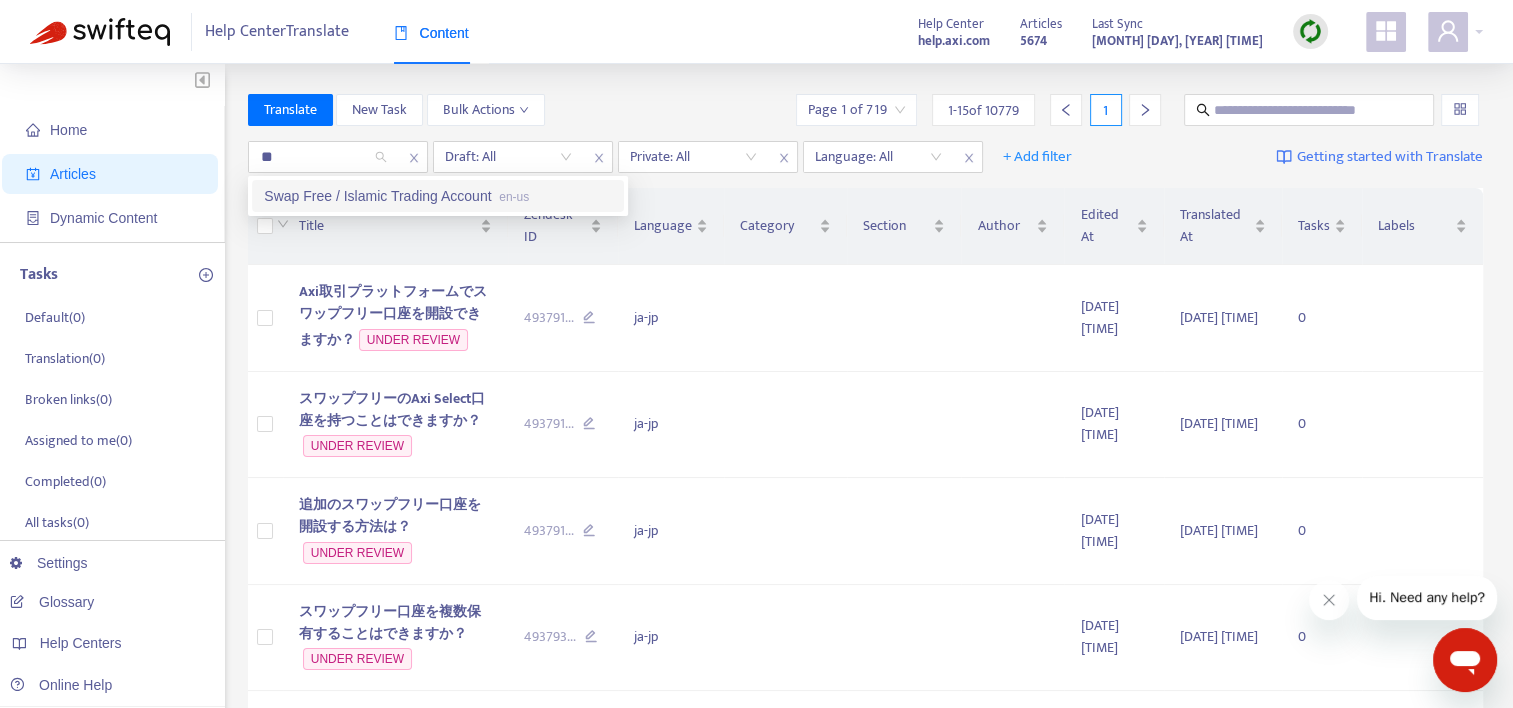 click on "Swap Free / Islamic Trading Account   en-us" at bounding box center (438, 196) 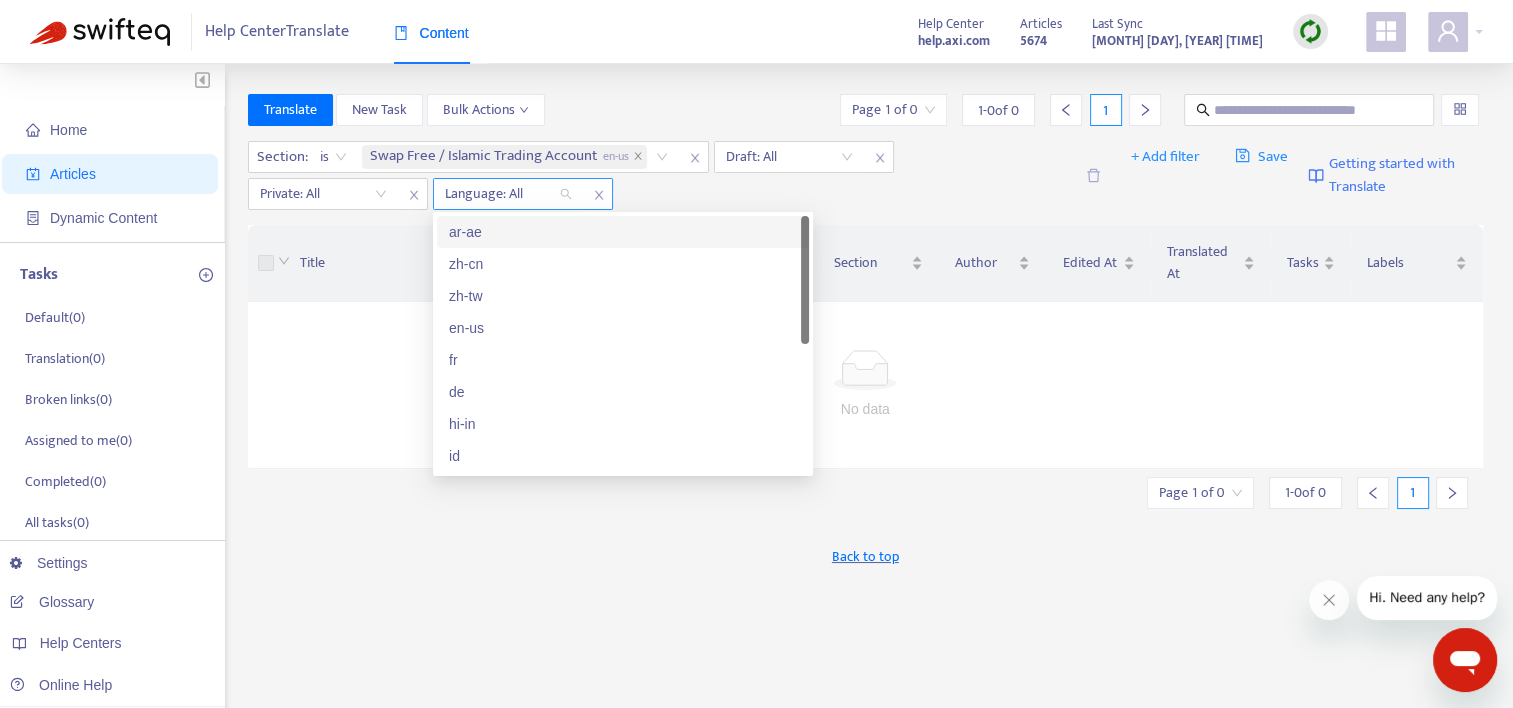 click on "Language: All" at bounding box center (508, 194) 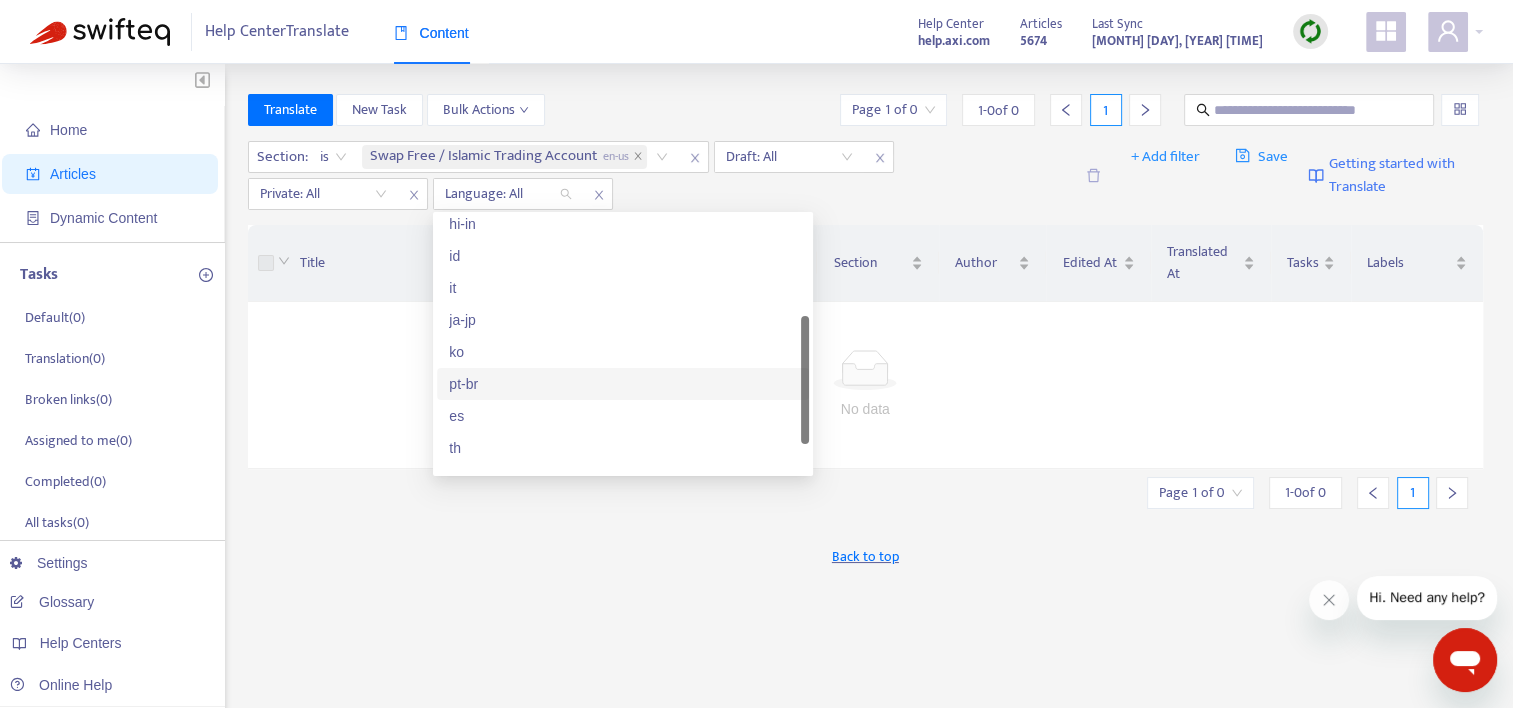 scroll, scrollTop: 256, scrollLeft: 0, axis: vertical 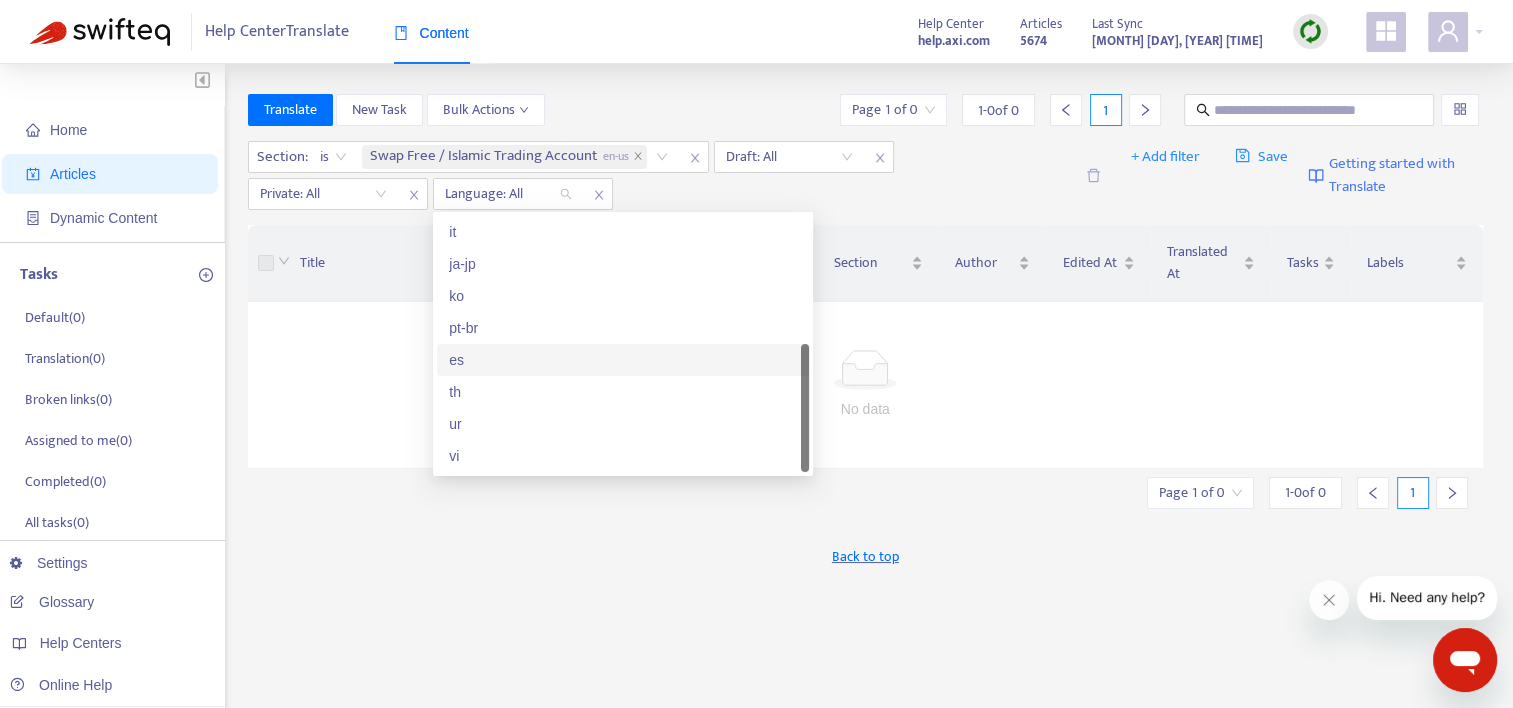 click on "es" at bounding box center (623, 360) 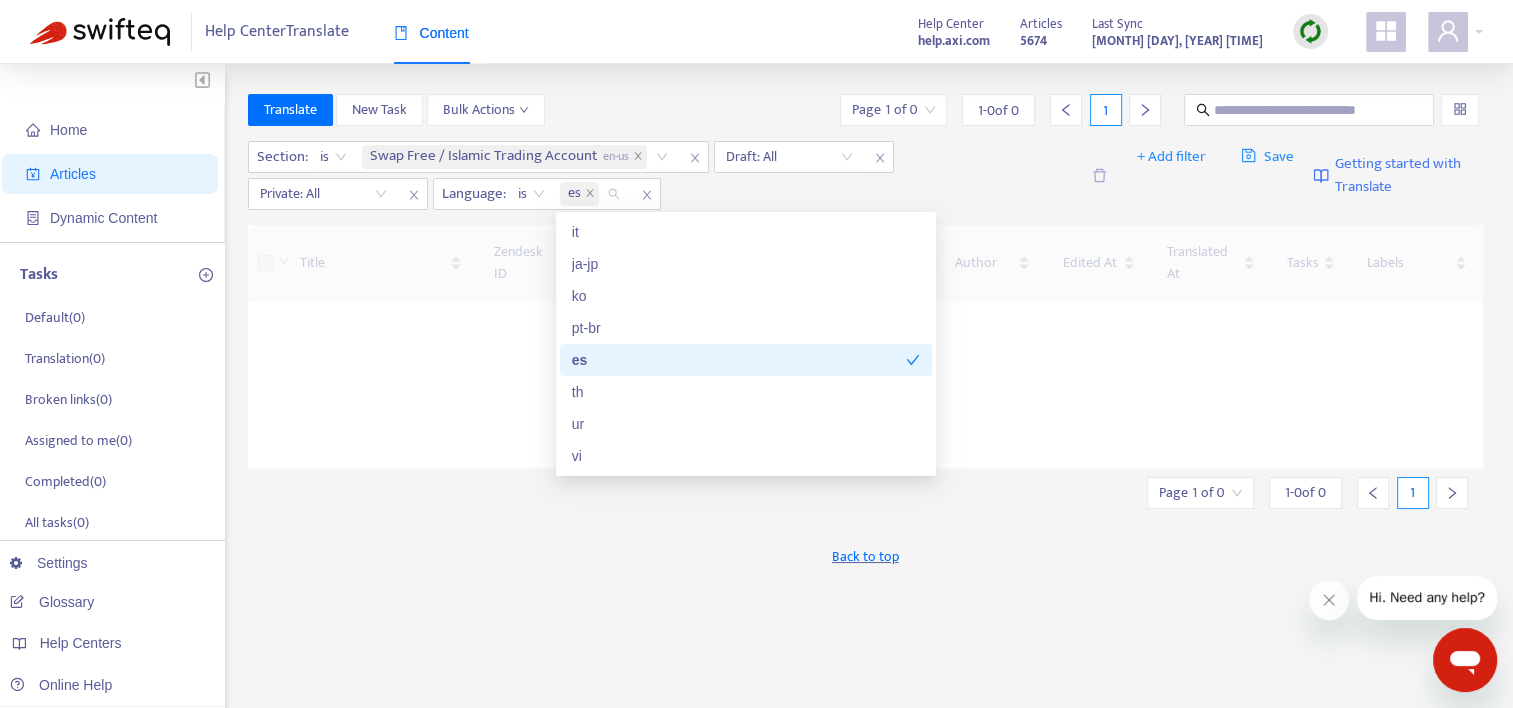 click on "es" at bounding box center (739, 360) 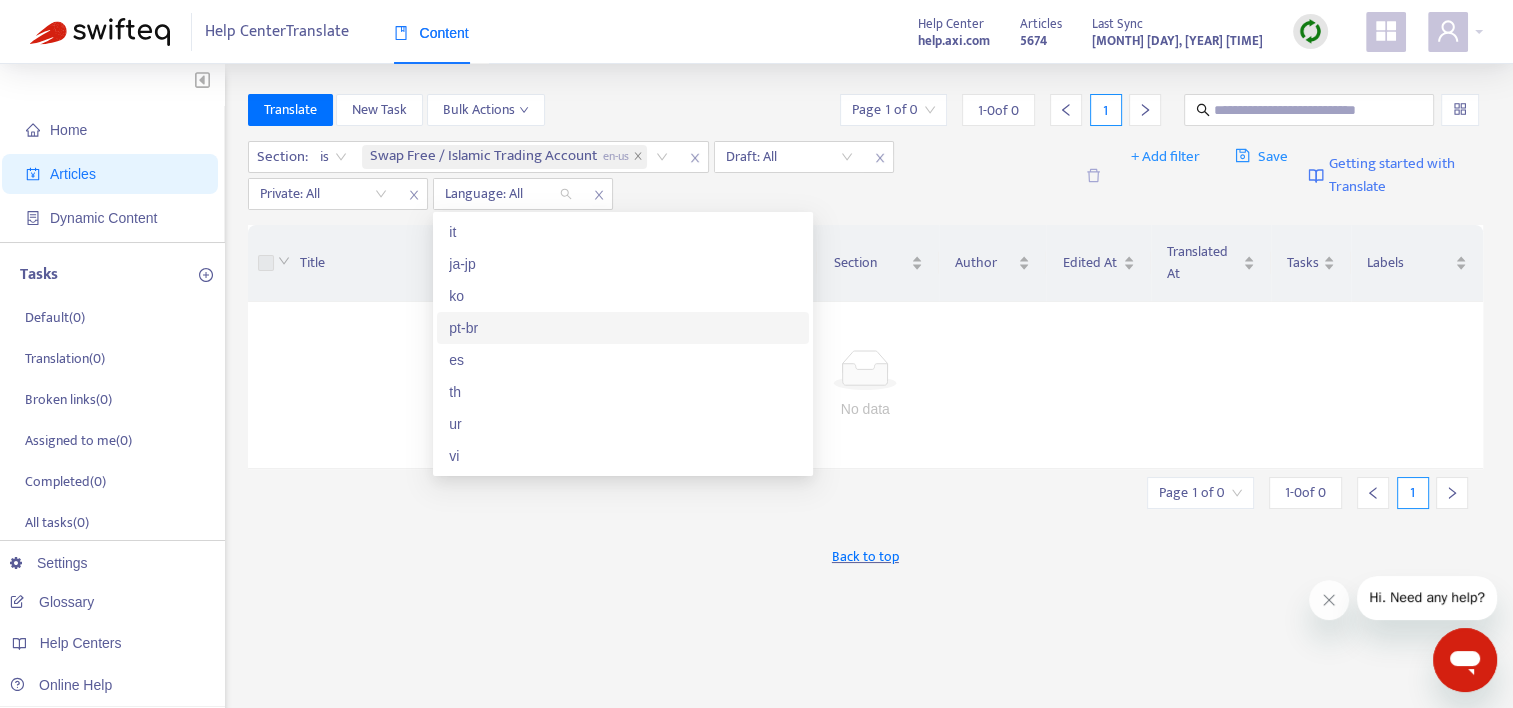 scroll, scrollTop: 100, scrollLeft: 0, axis: vertical 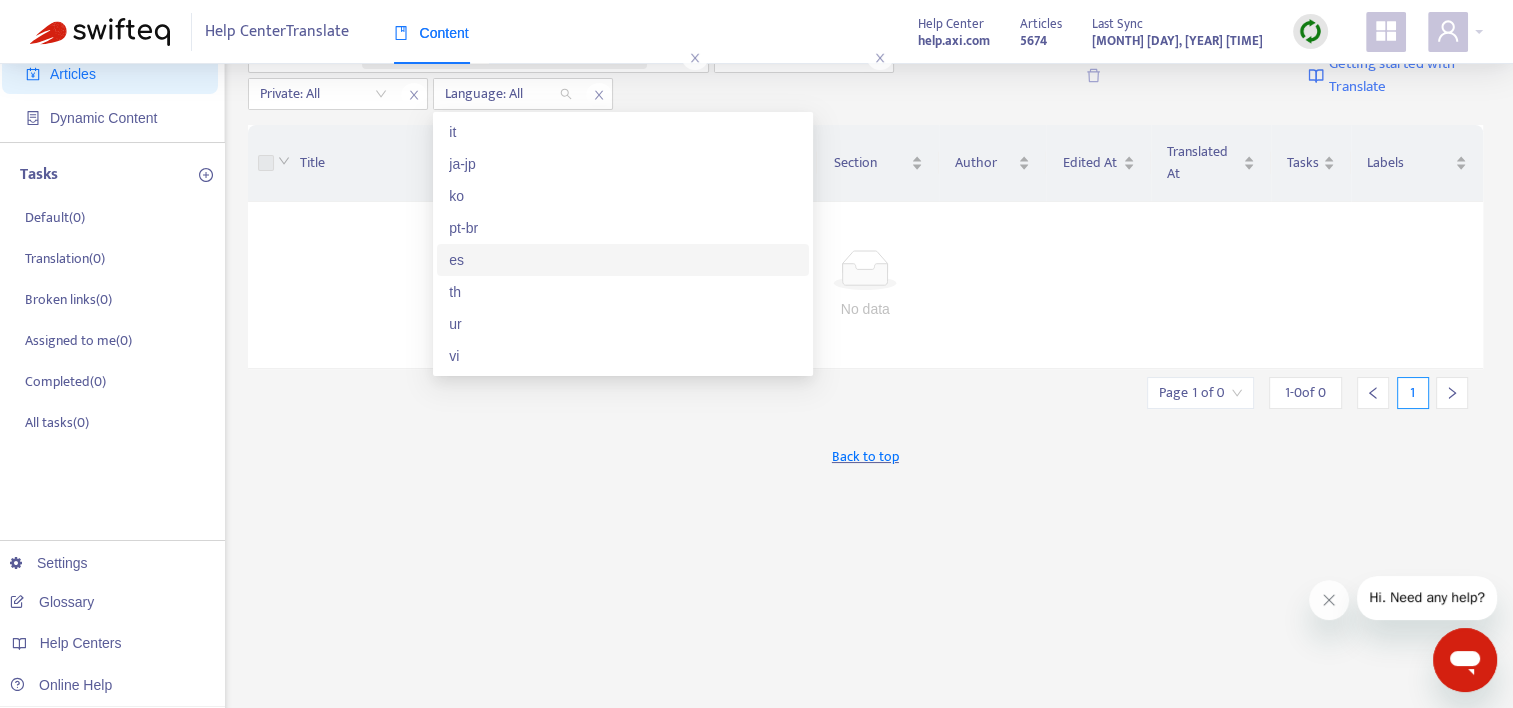 click on "es" at bounding box center (623, 260) 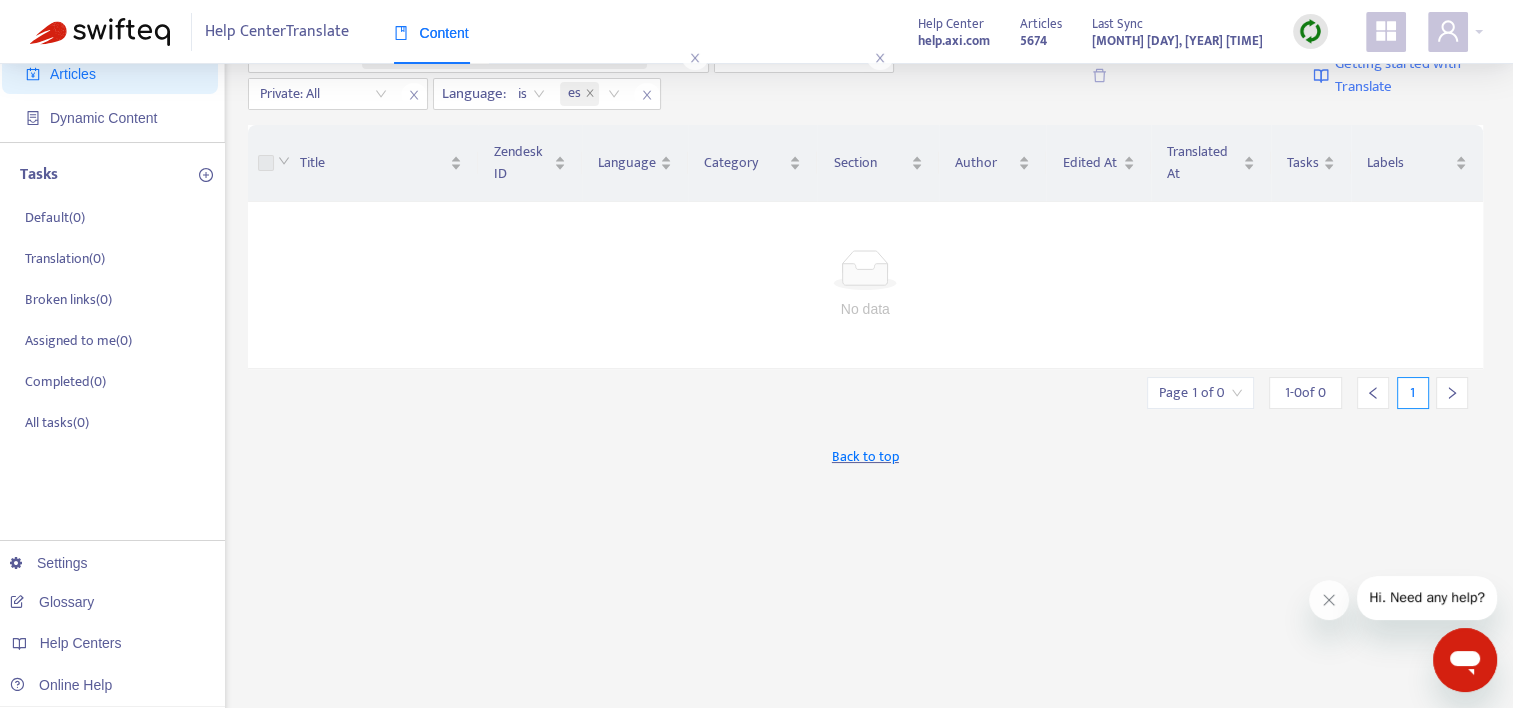 click on "Section : is Swap Free / Islamic Trading Account   en-us   Draft: All Private: All Language : is es" at bounding box center [663, 75] 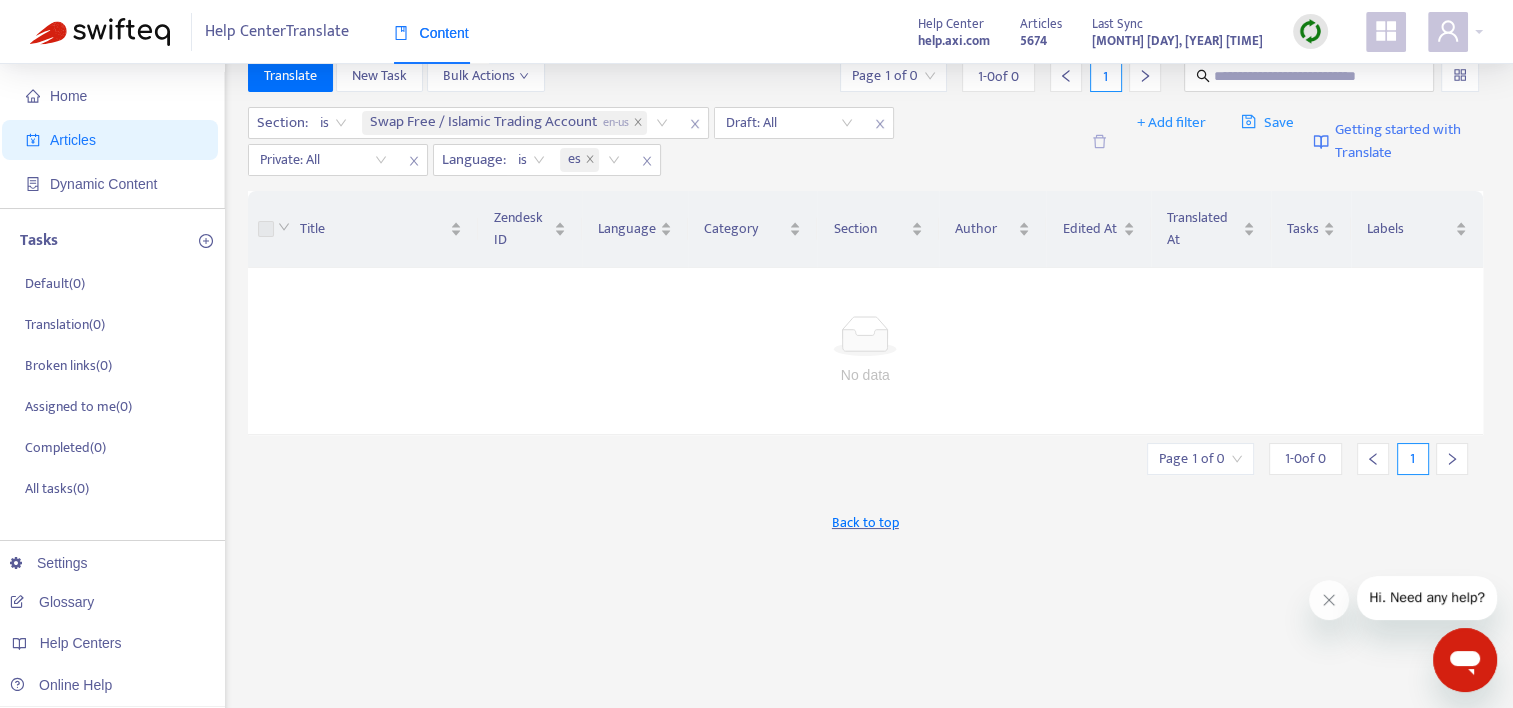 scroll, scrollTop: 0, scrollLeft: 0, axis: both 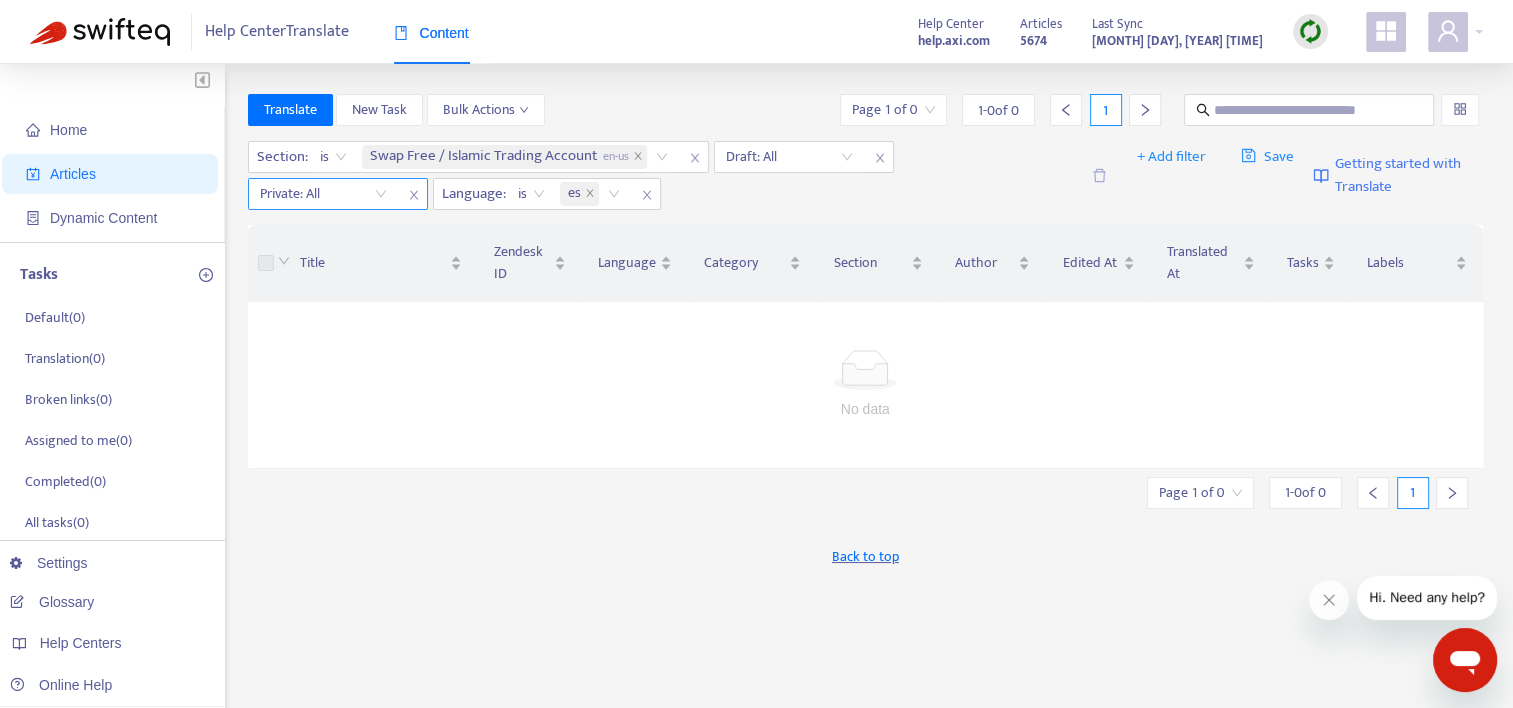 click on "Private: All" at bounding box center (323, 194) 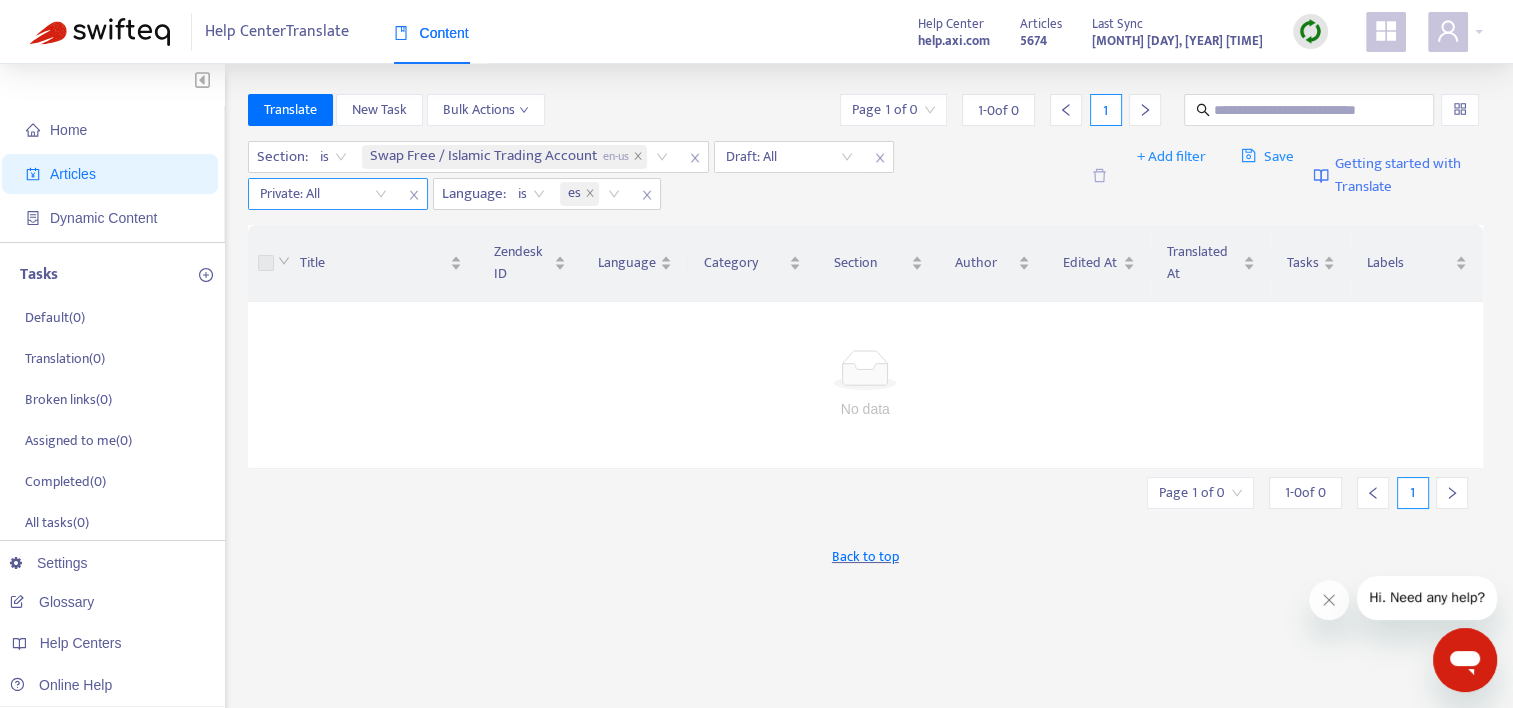 click on "Private: All" at bounding box center [323, 194] 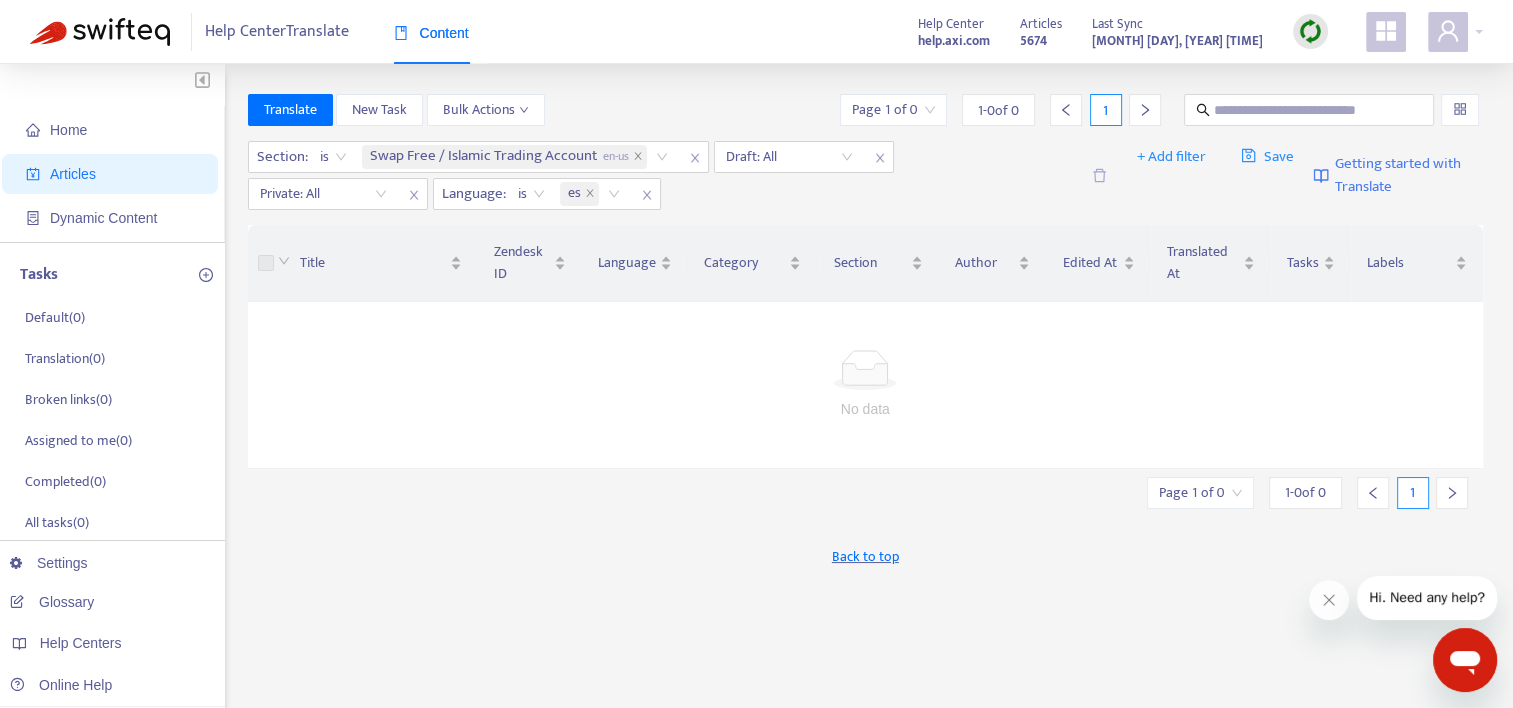 drag, startPoint x: 424, startPoint y: 362, endPoint x: 382, endPoint y: 363, distance: 42.0119 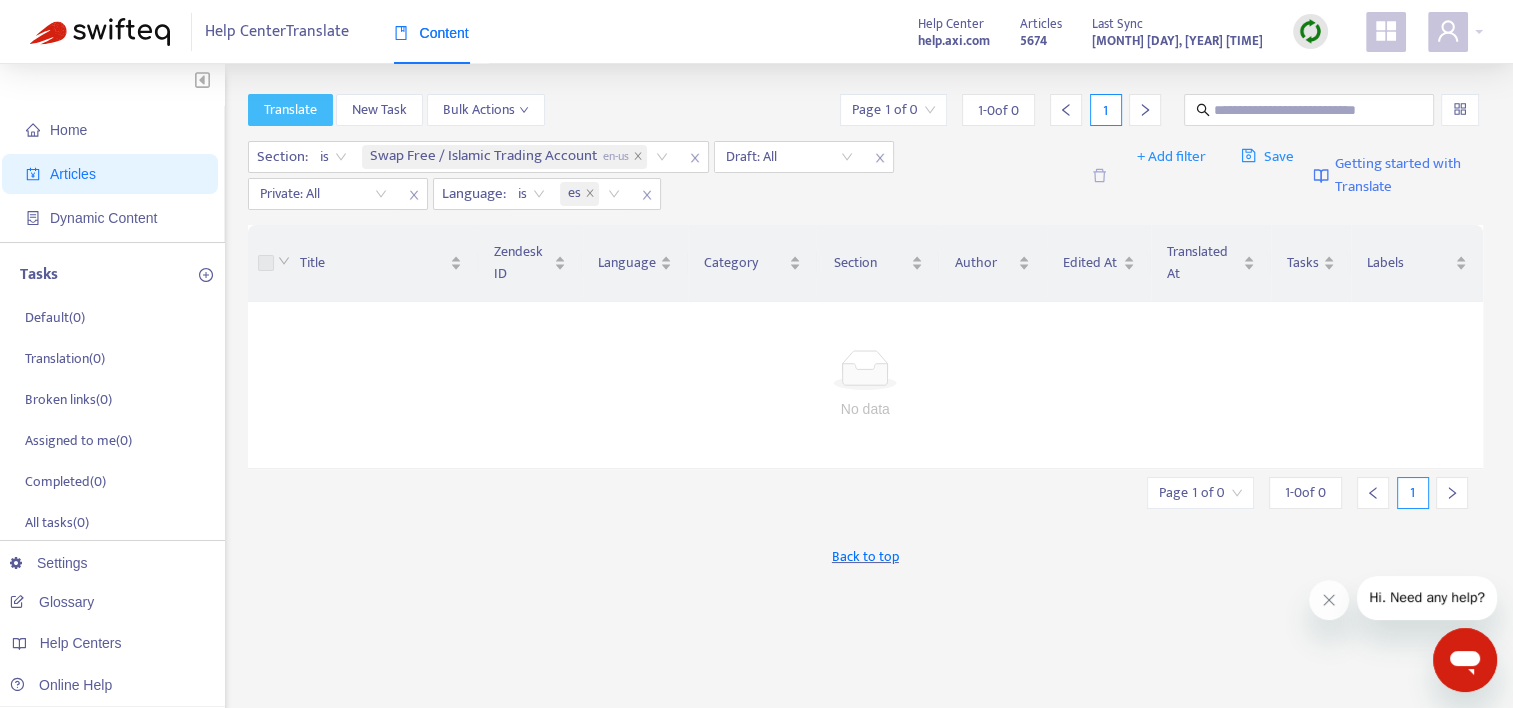 click on "Translate" at bounding box center [290, 110] 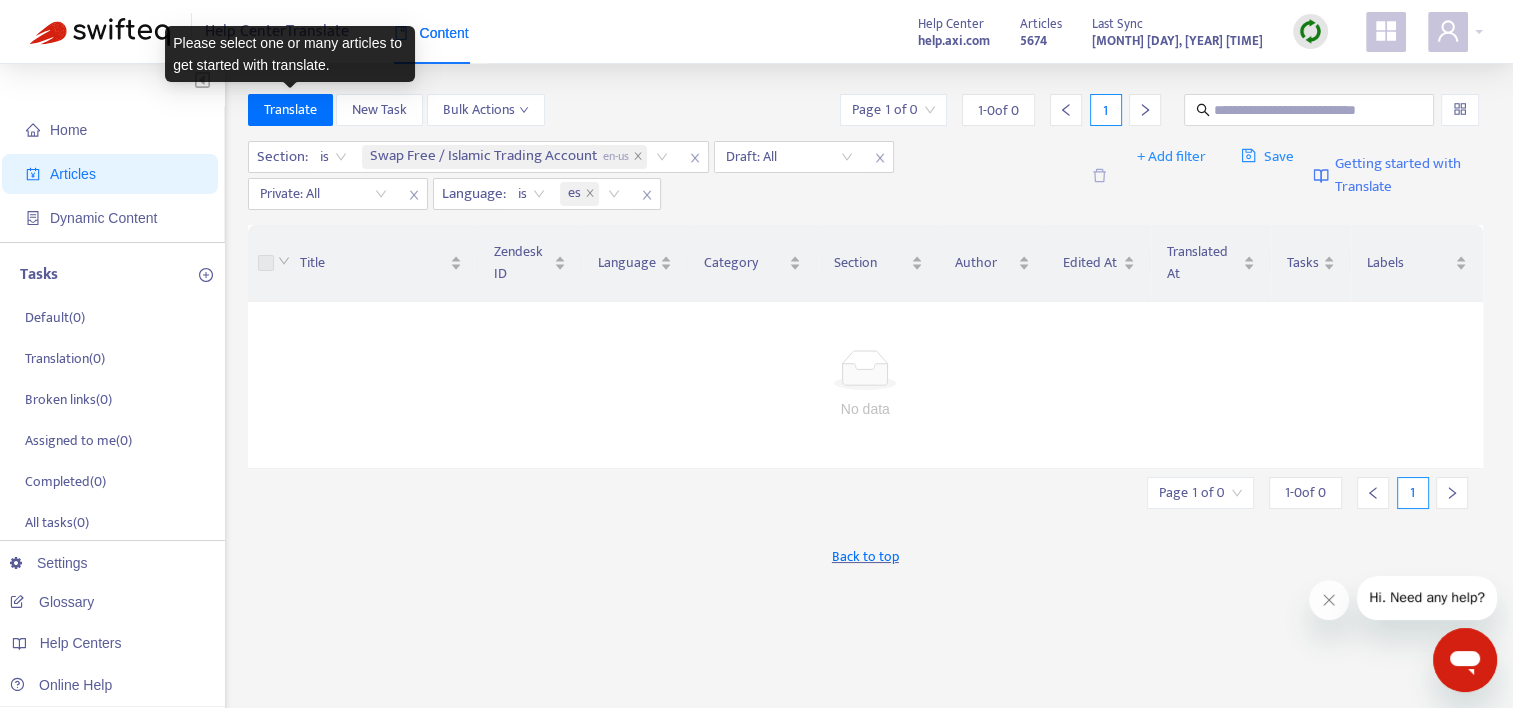 click at bounding box center (866, 370) 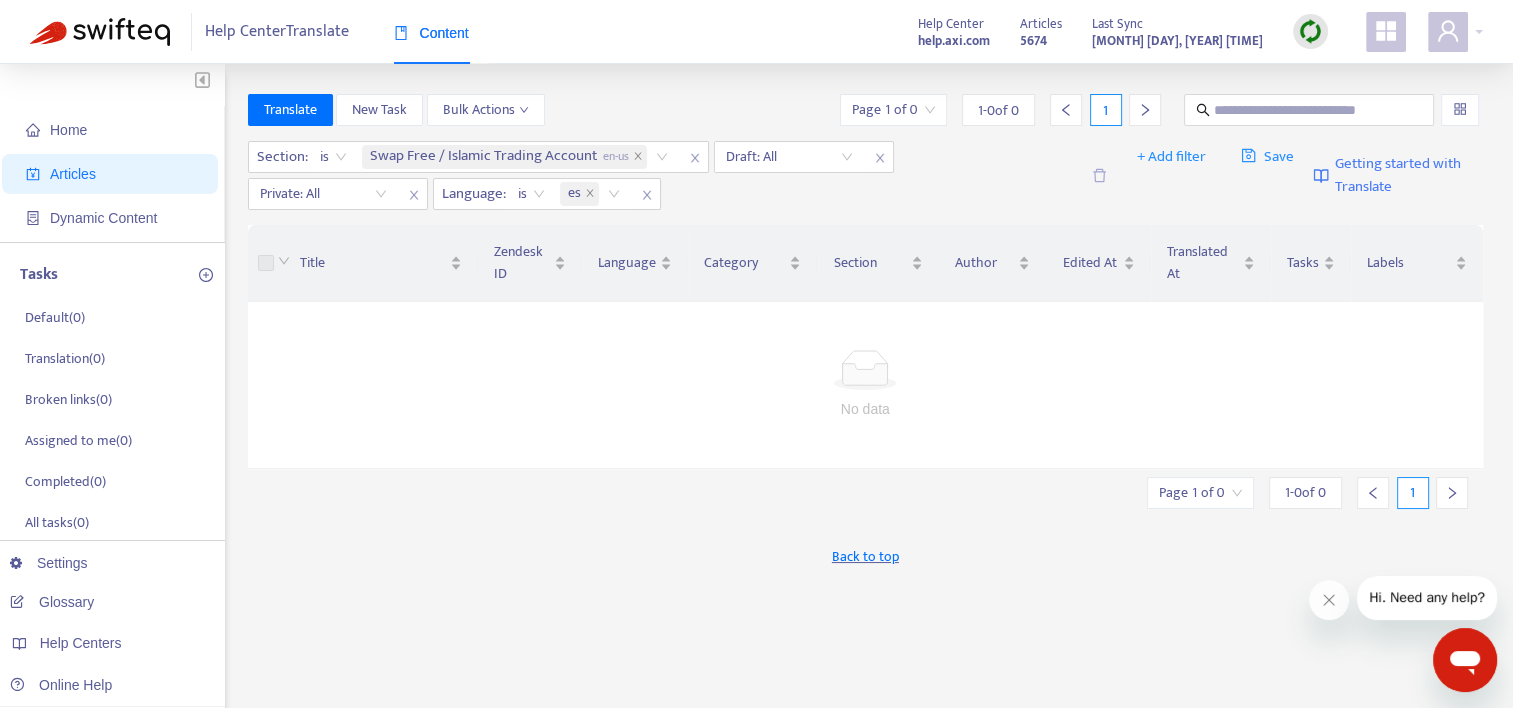 click on "No data" at bounding box center [866, 409] 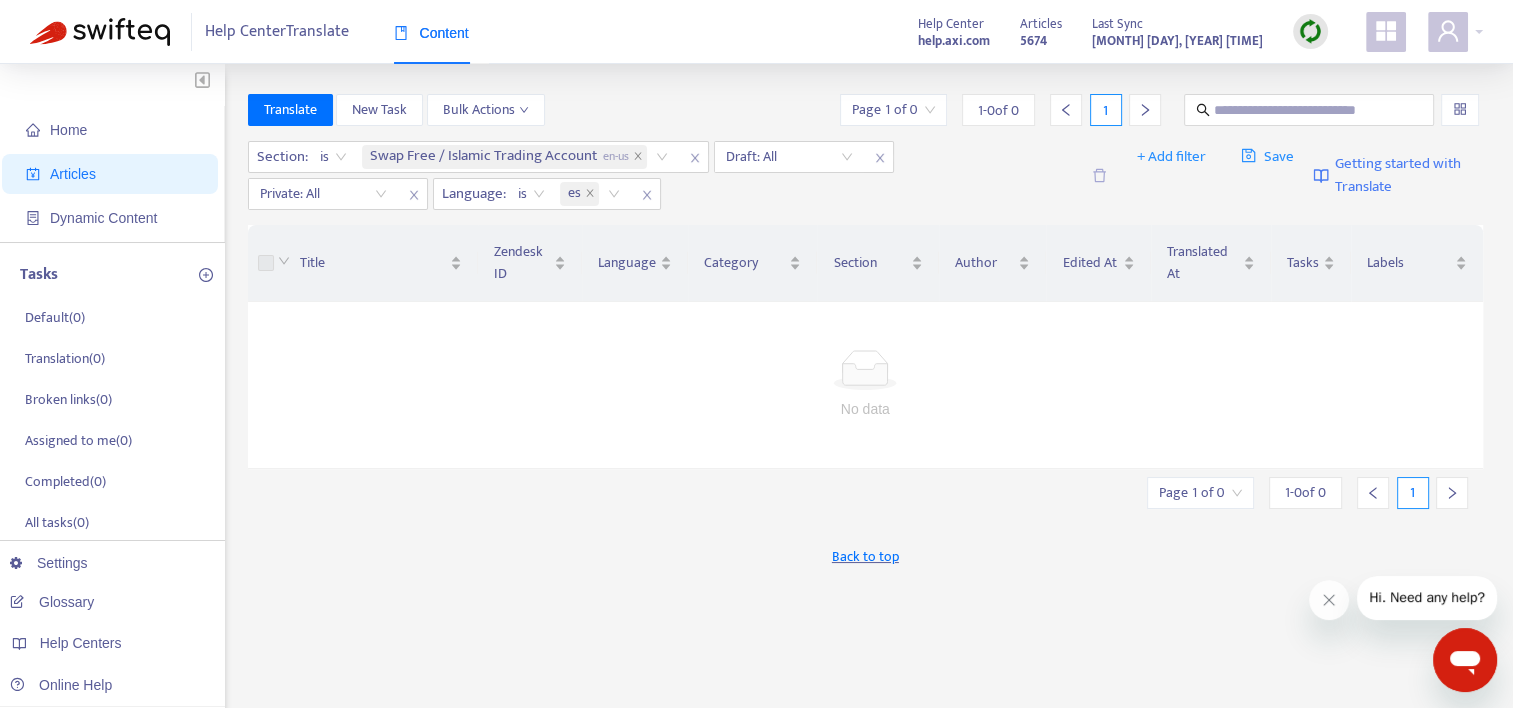 click on "Getting started with Translate" at bounding box center [1408, 175] 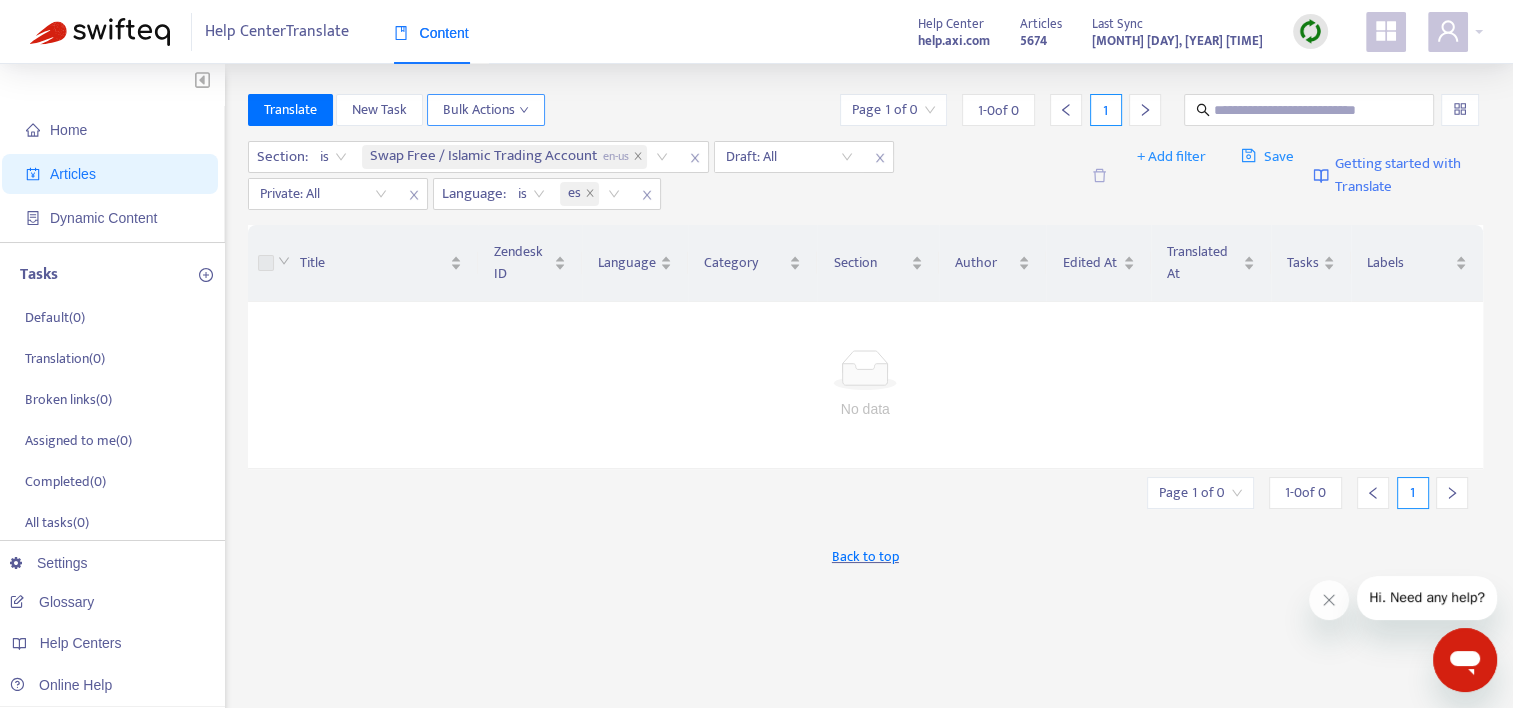 click on "Bulk Actions" at bounding box center (486, 110) 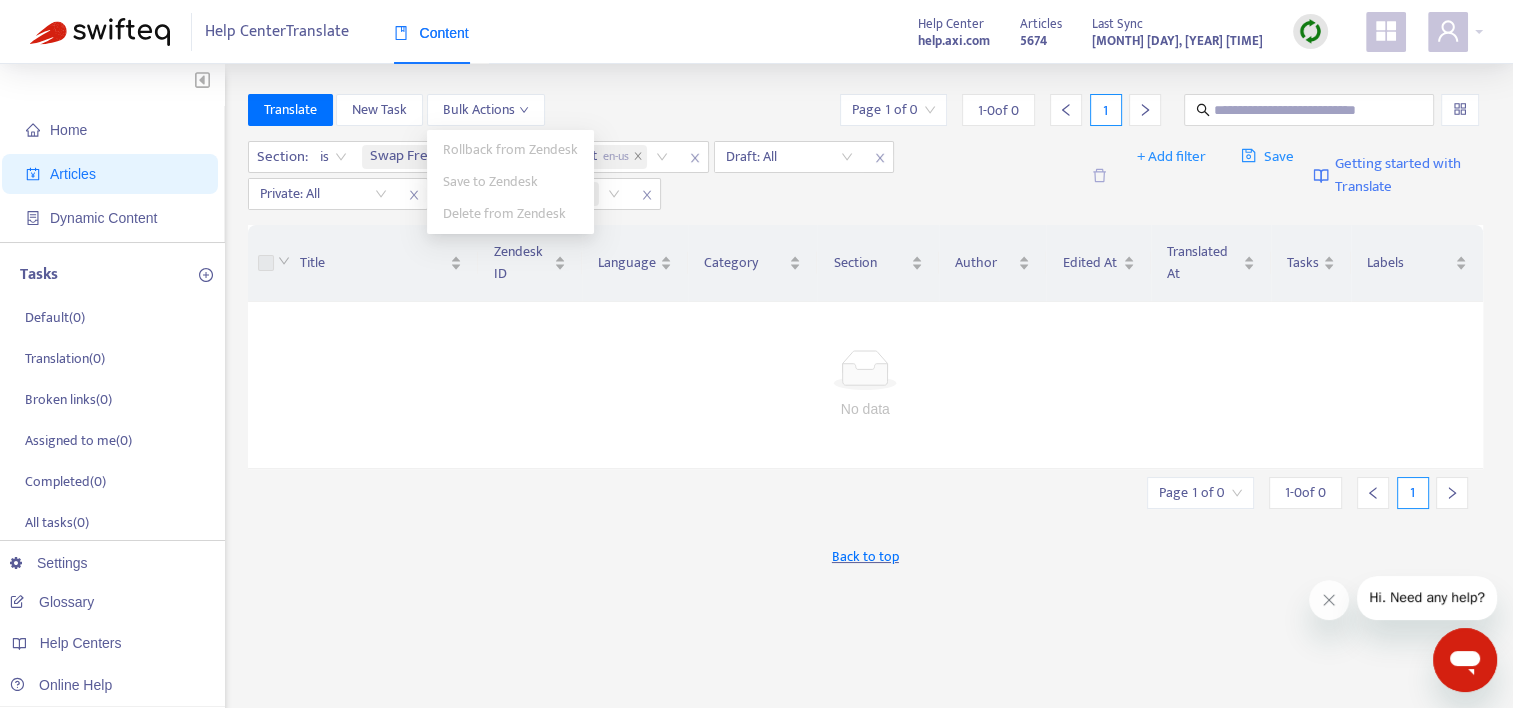 click on "Content" at bounding box center [441, 41] 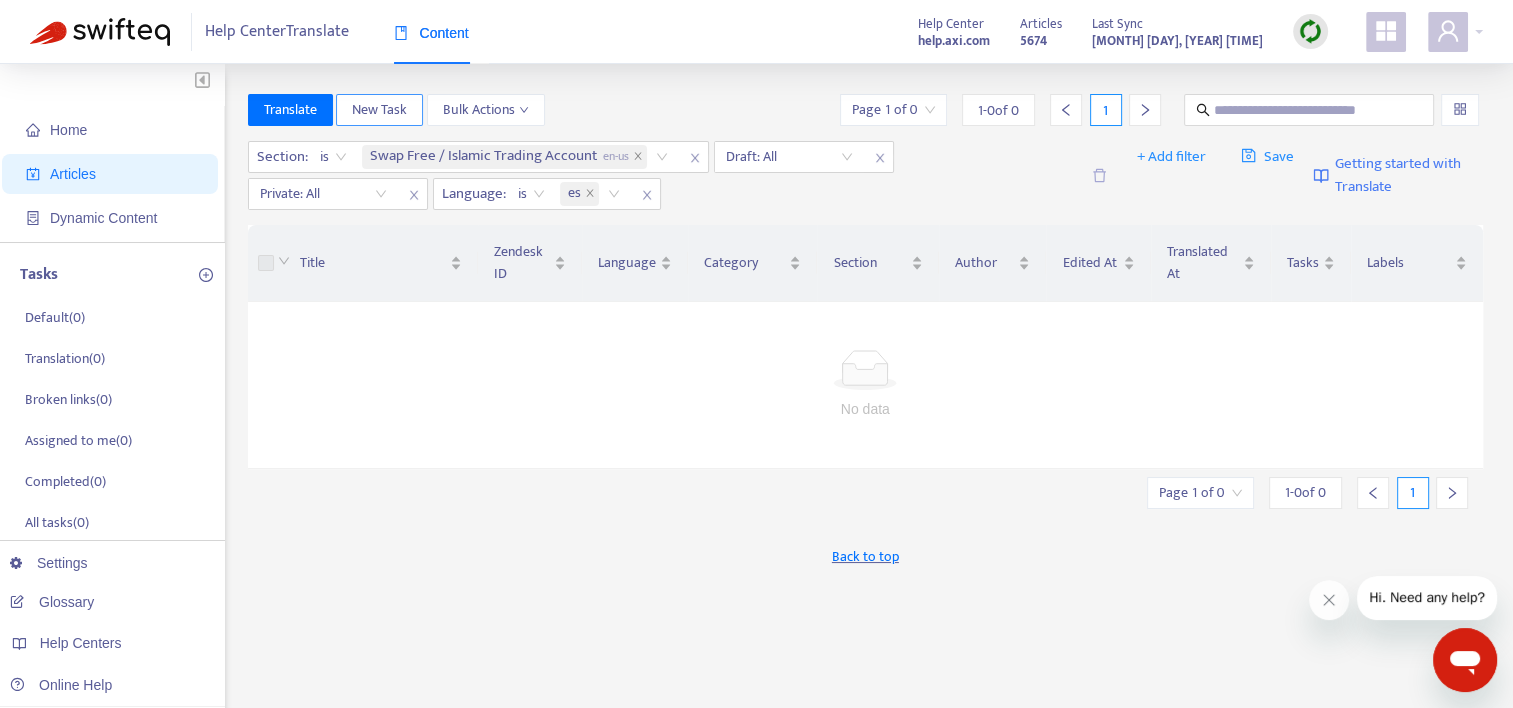 click on "New Task" at bounding box center (379, 110) 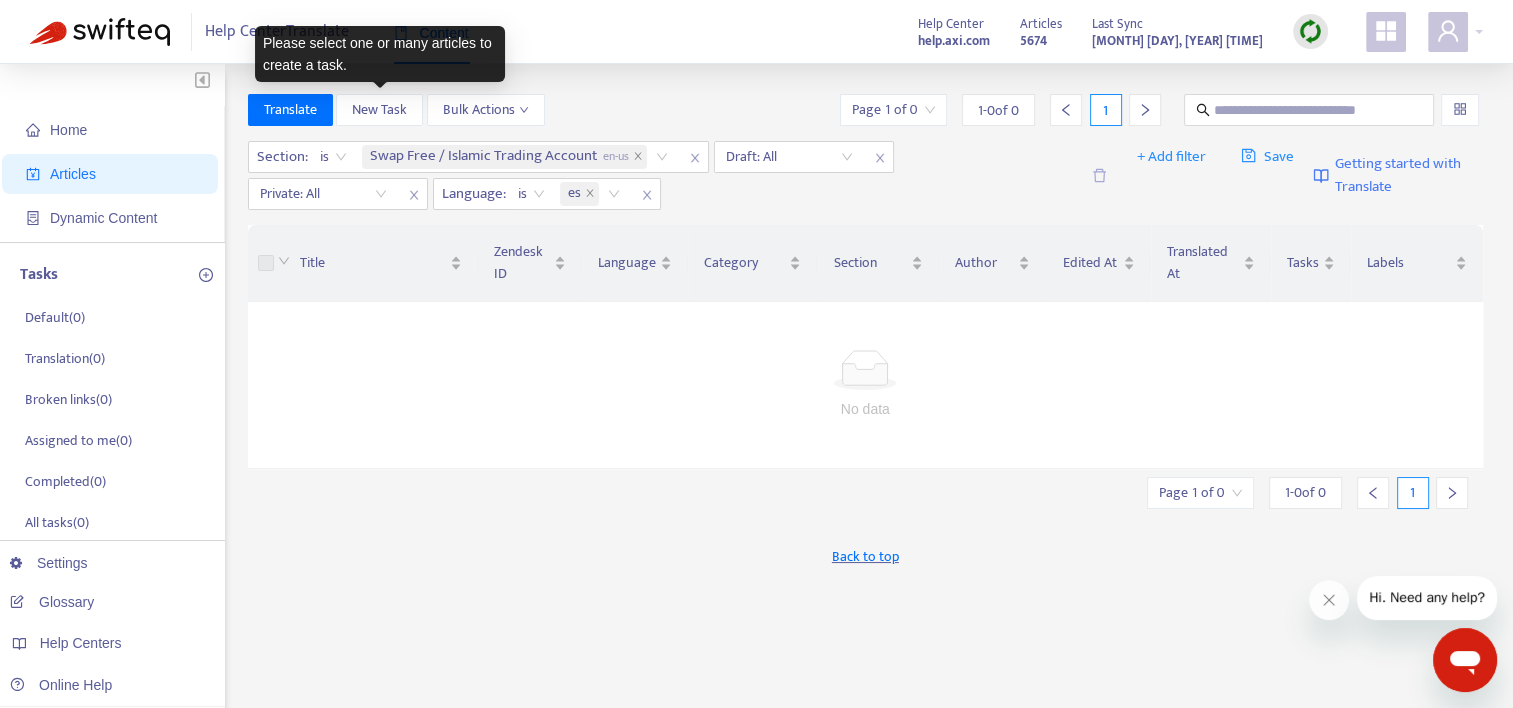 drag, startPoint x: 700, startPoint y: 335, endPoint x: 776, endPoint y: 356, distance: 78.84795 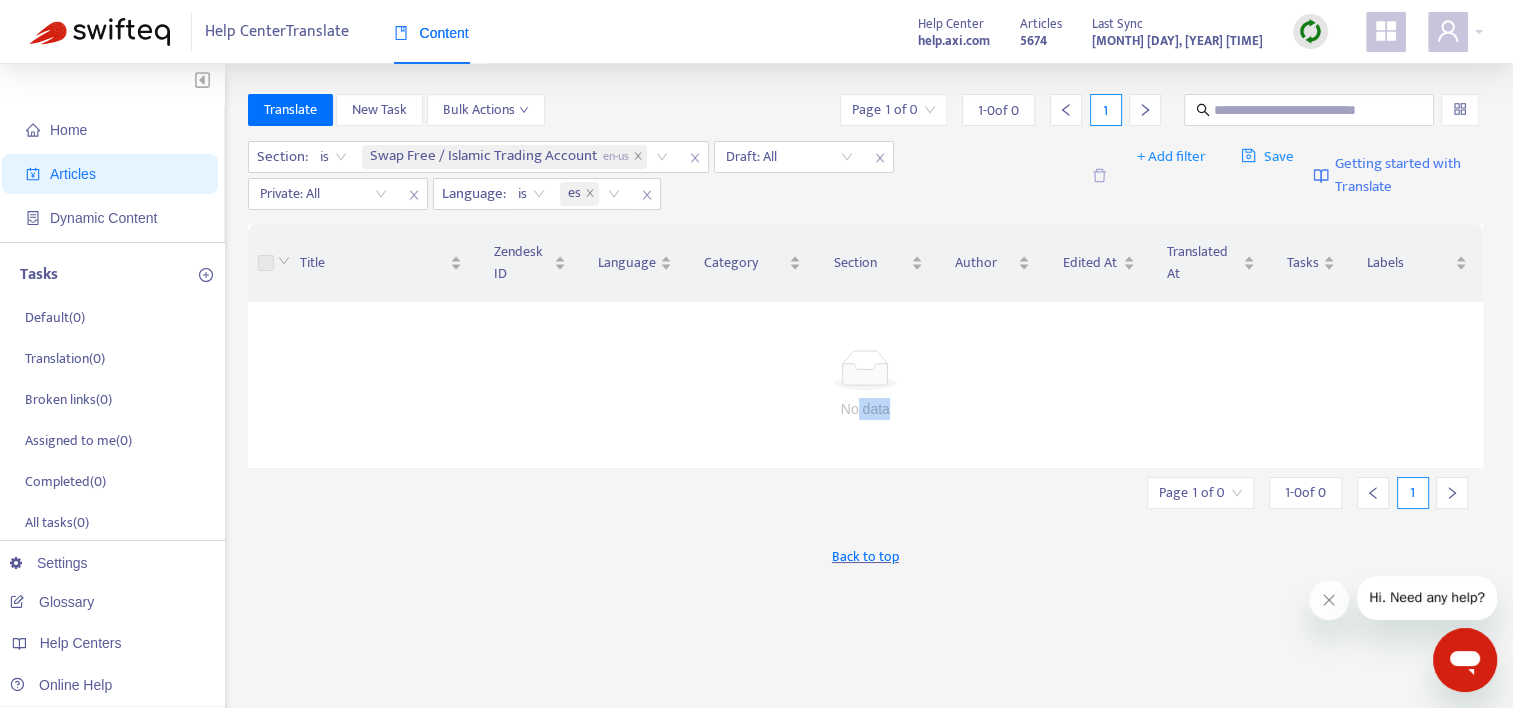 drag, startPoint x: 860, startPoint y: 398, endPoint x: 892, endPoint y: 411, distance: 34.539833 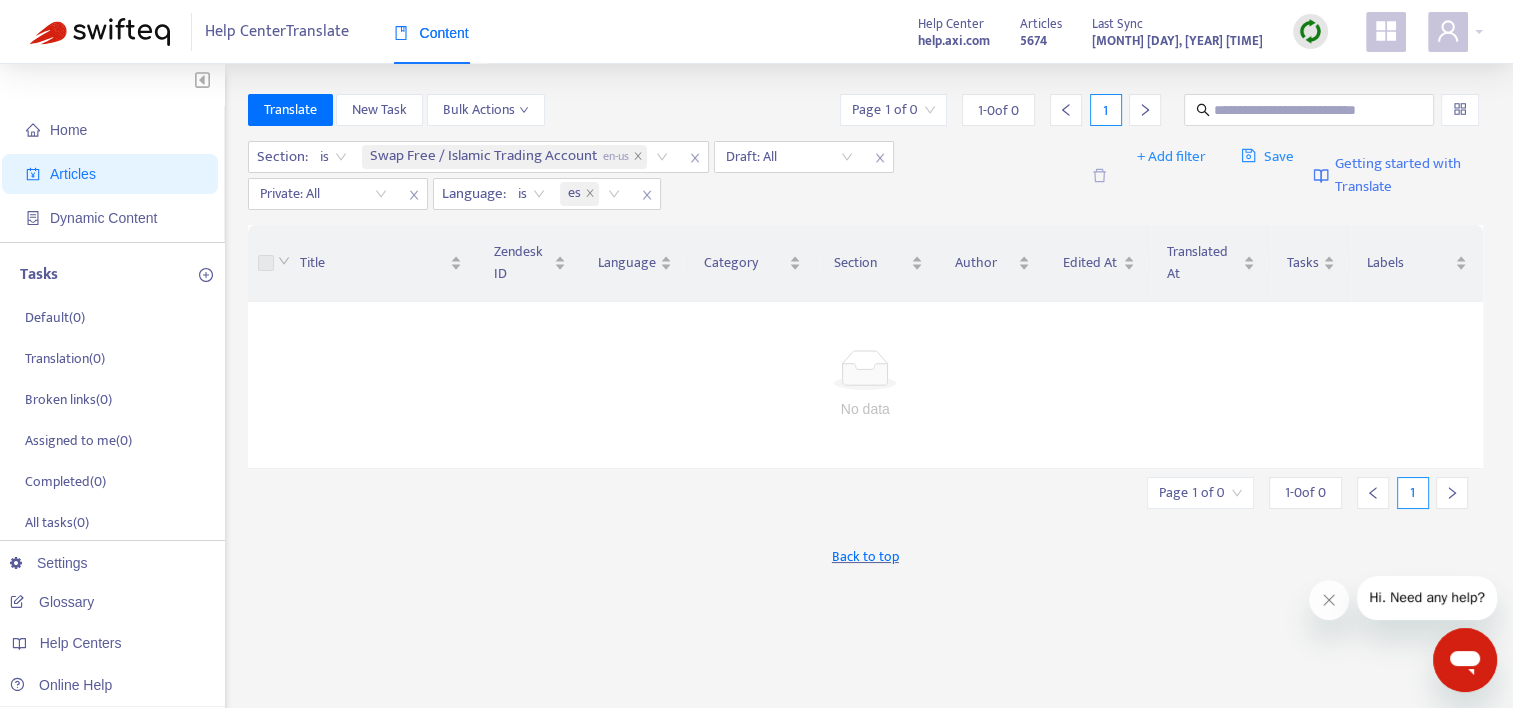 drag, startPoint x: 892, startPoint y: 411, endPoint x: 846, endPoint y: 370, distance: 61.6198 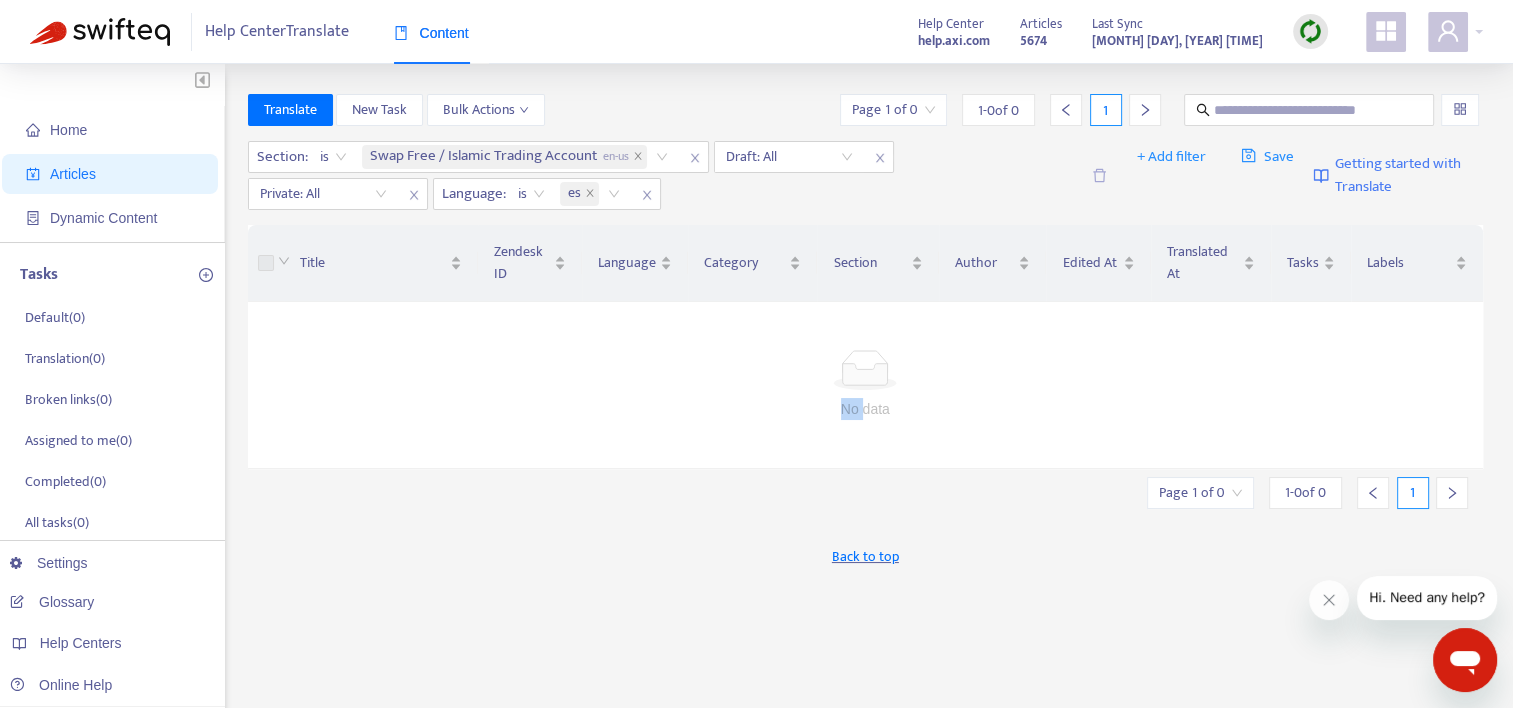 click 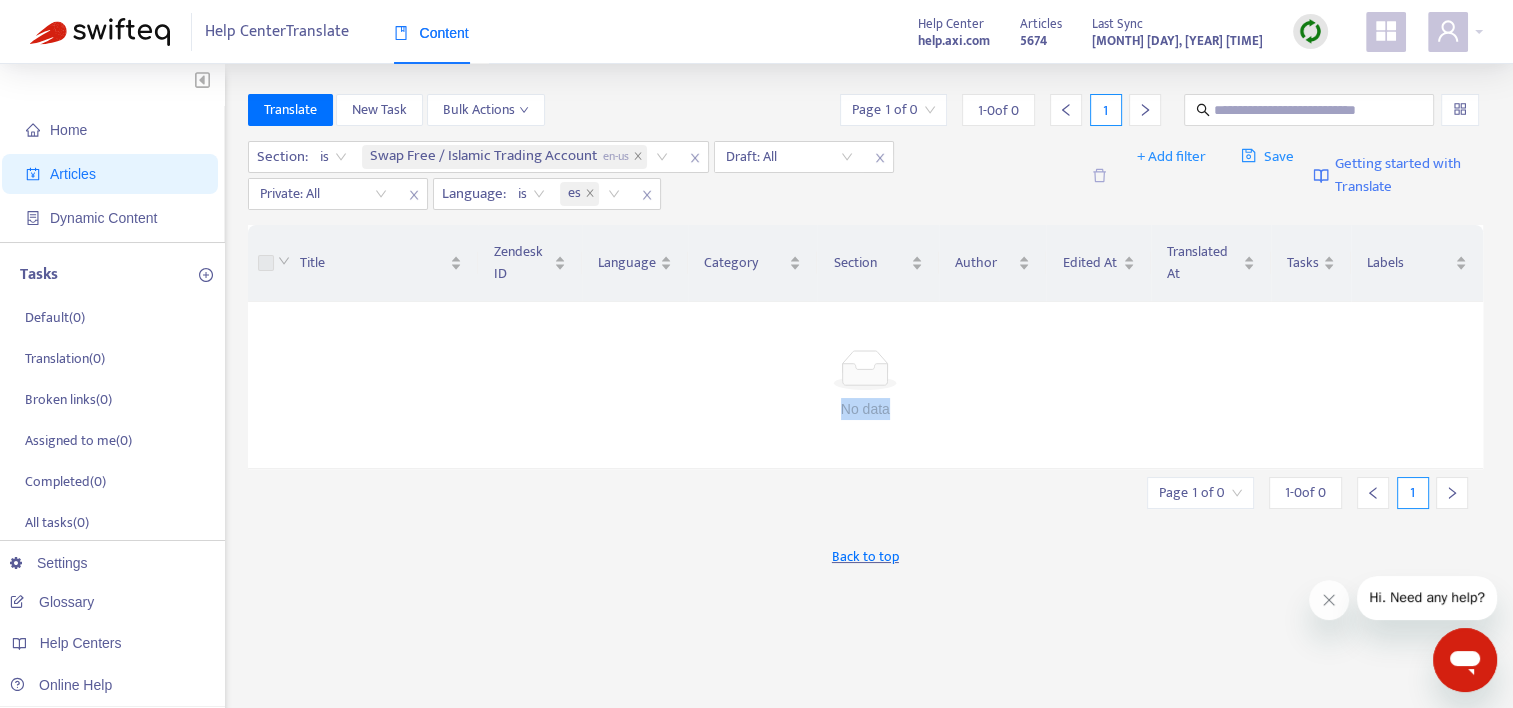 click 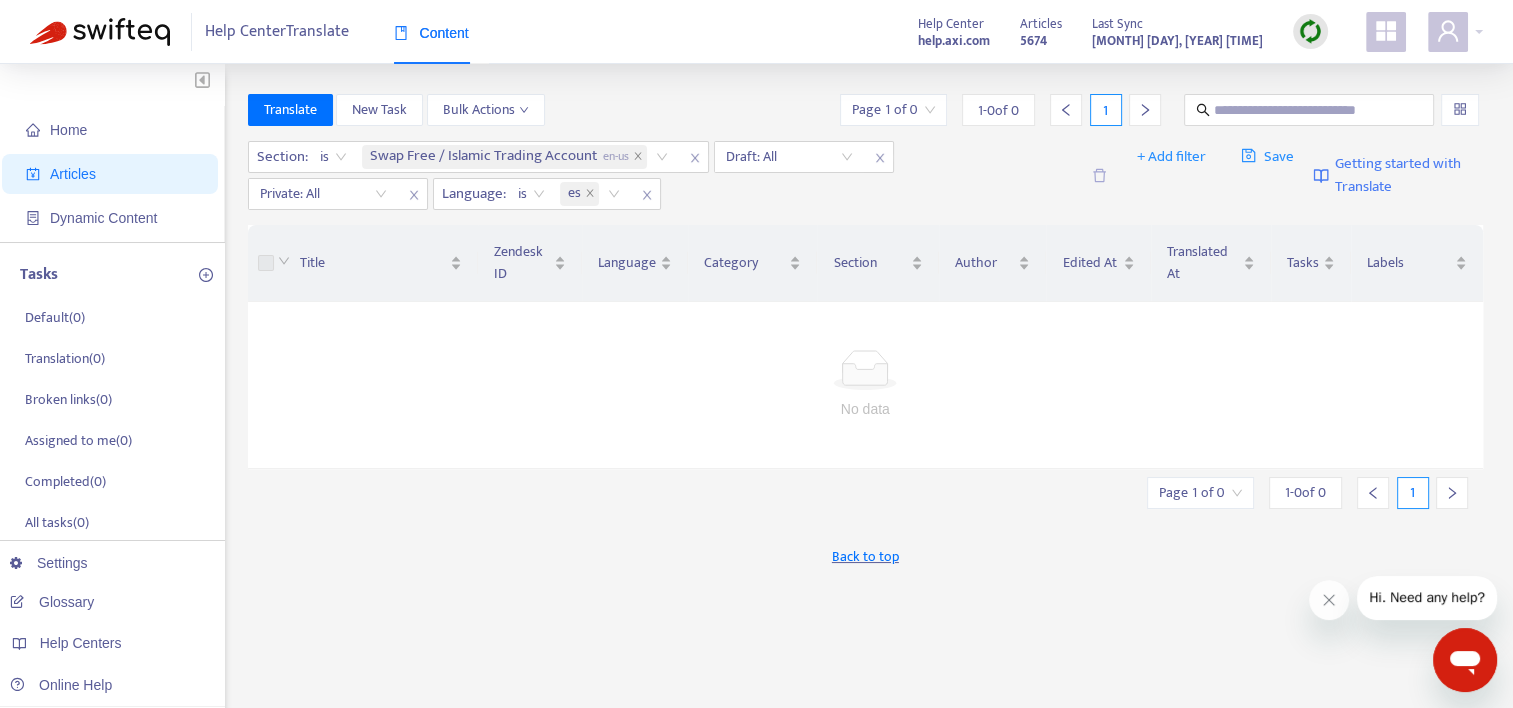 click 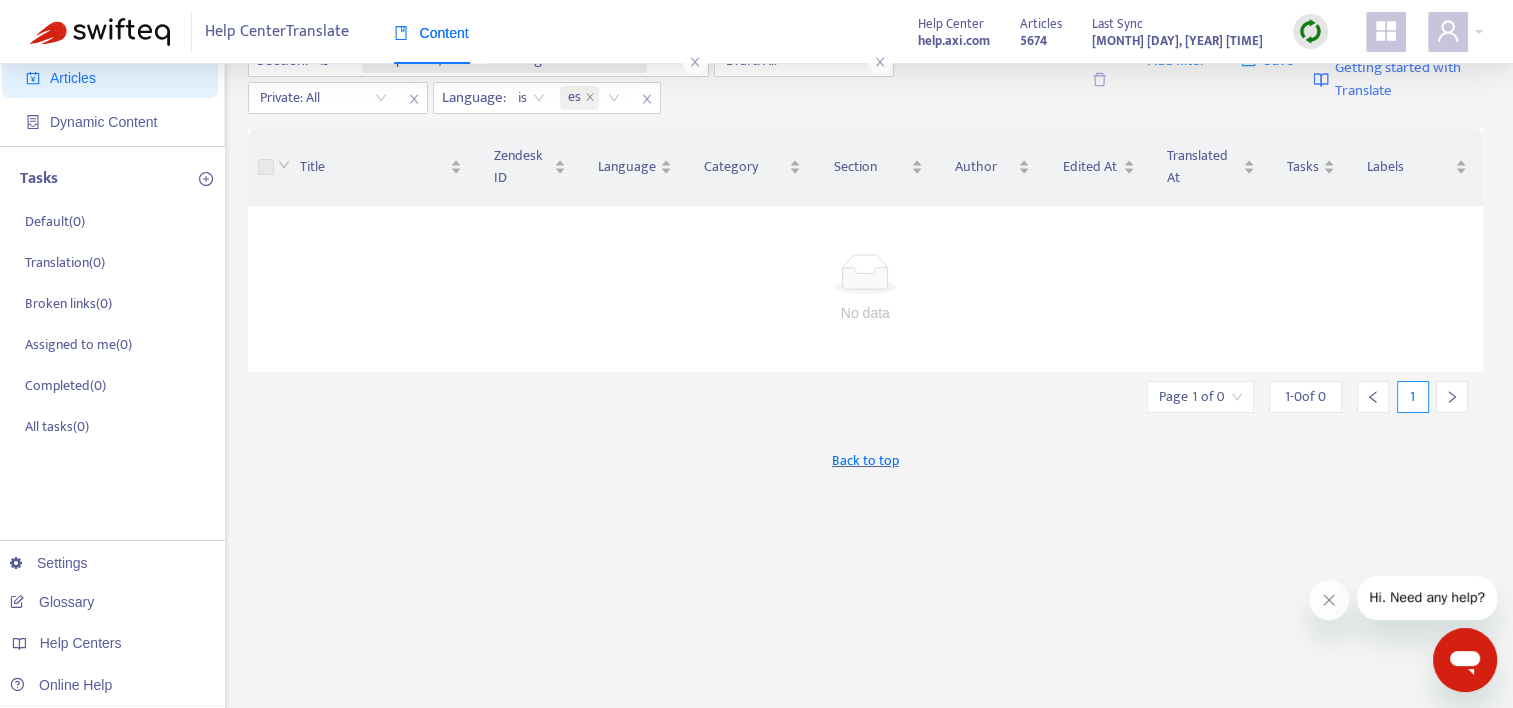 scroll, scrollTop: 0, scrollLeft: 0, axis: both 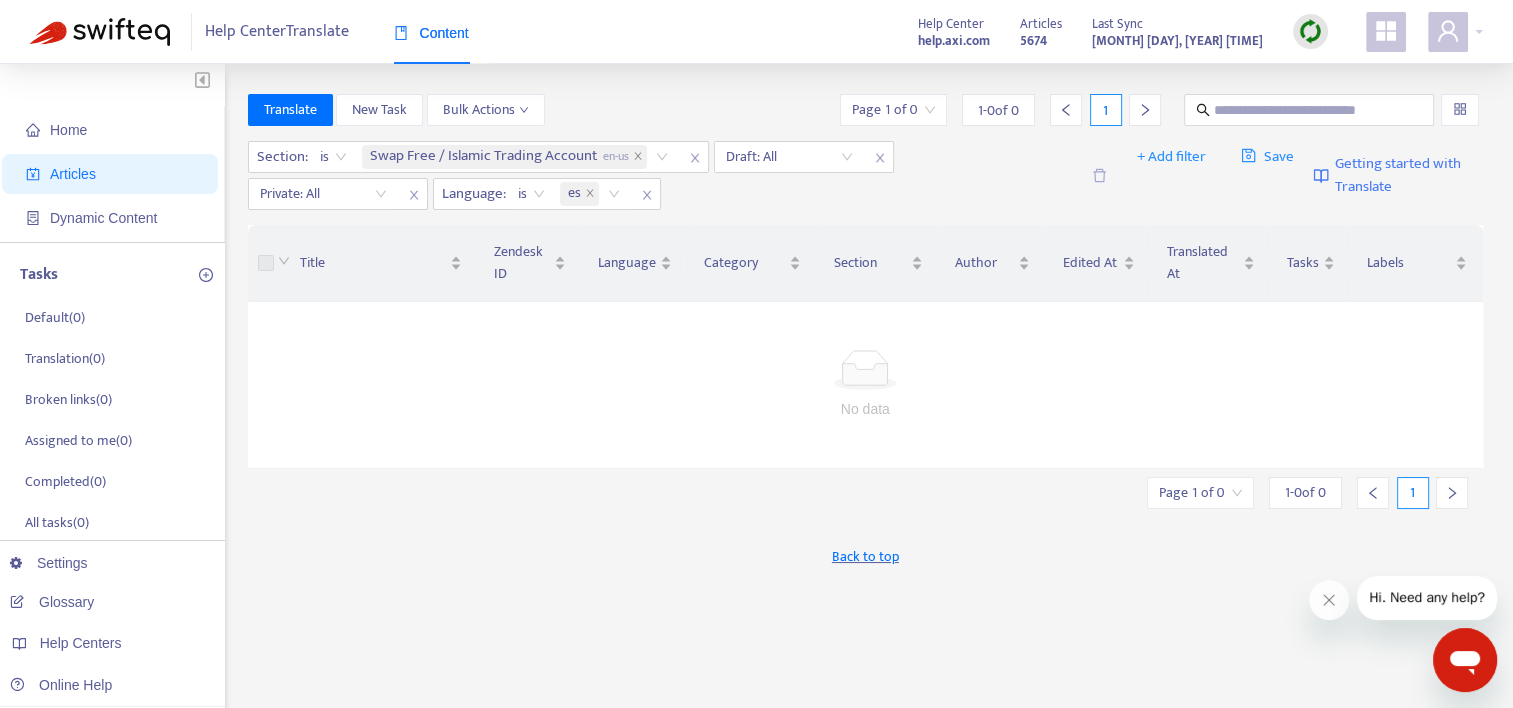 click on "No data" at bounding box center [866, 409] 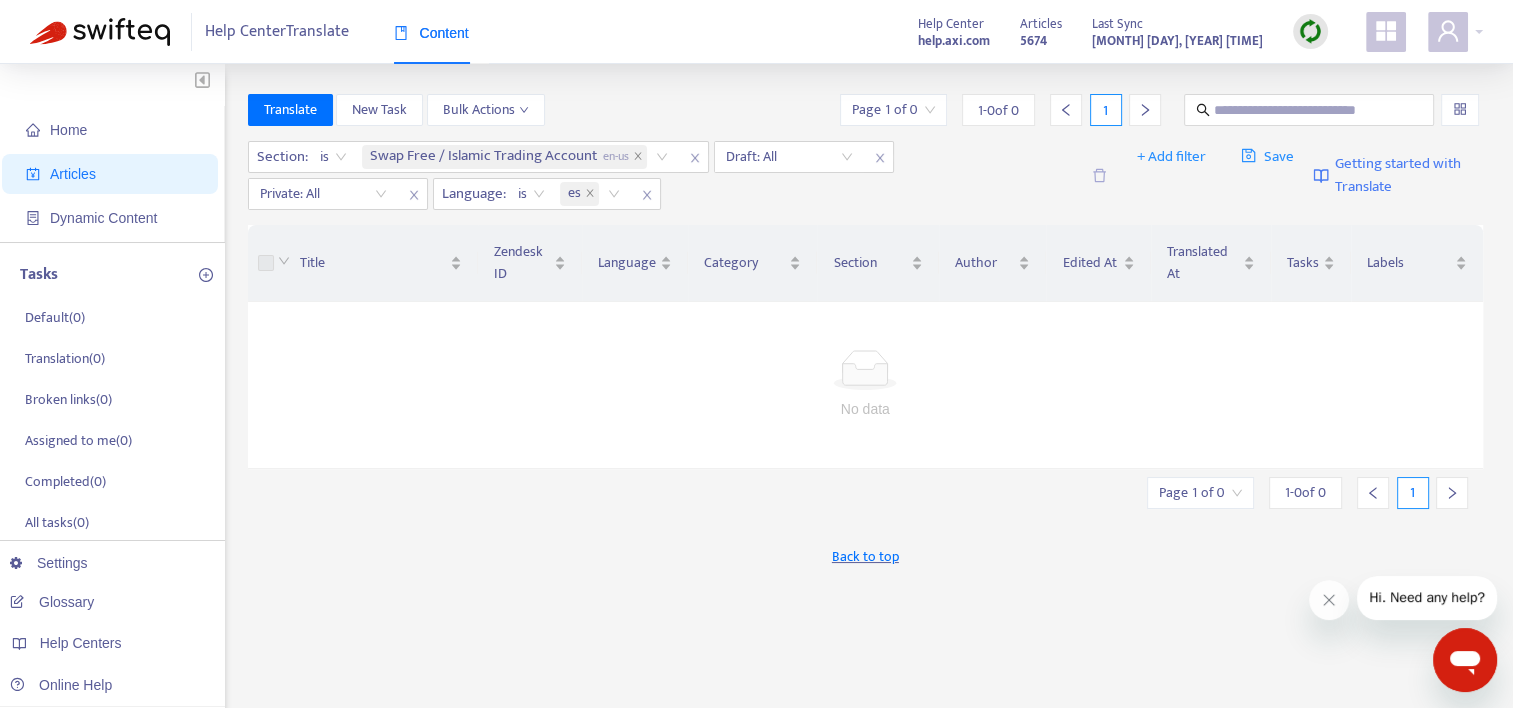 click on "Translate New Task Bulk Actions Page 1 of 0 1 - 0  of   0 1 Section : is Swap Free / Islamic Trading Account   en-us   Draft: All Private: All Language : is es   + Add filter   Save Getting started with Translate Title Zendesk ID Language Category Section Author Edited At Translated At Tasks Labels No data Page 1 of 0 1 - 0  of   0 1 Back to top" at bounding box center (866, 679) 